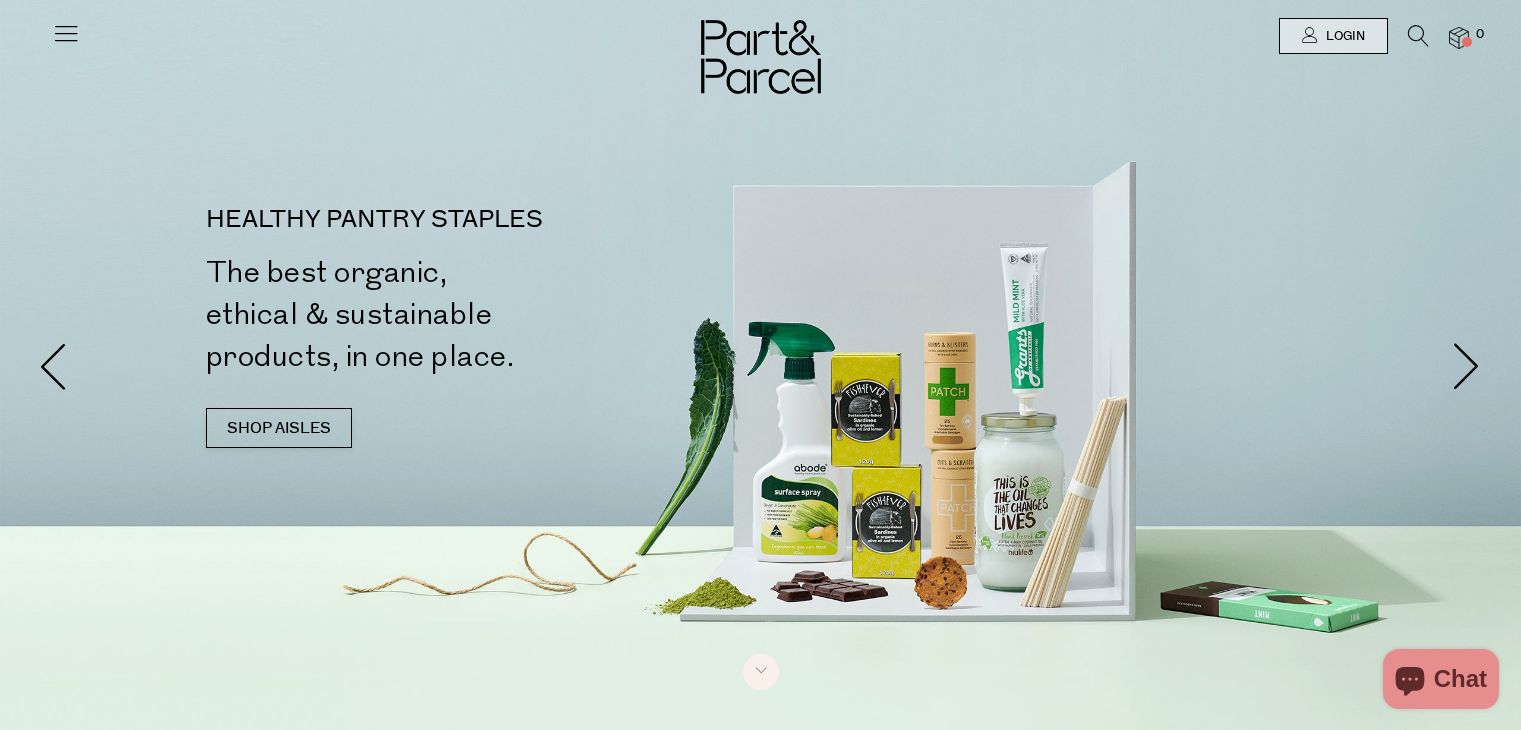 scroll, scrollTop: 0, scrollLeft: 0, axis: both 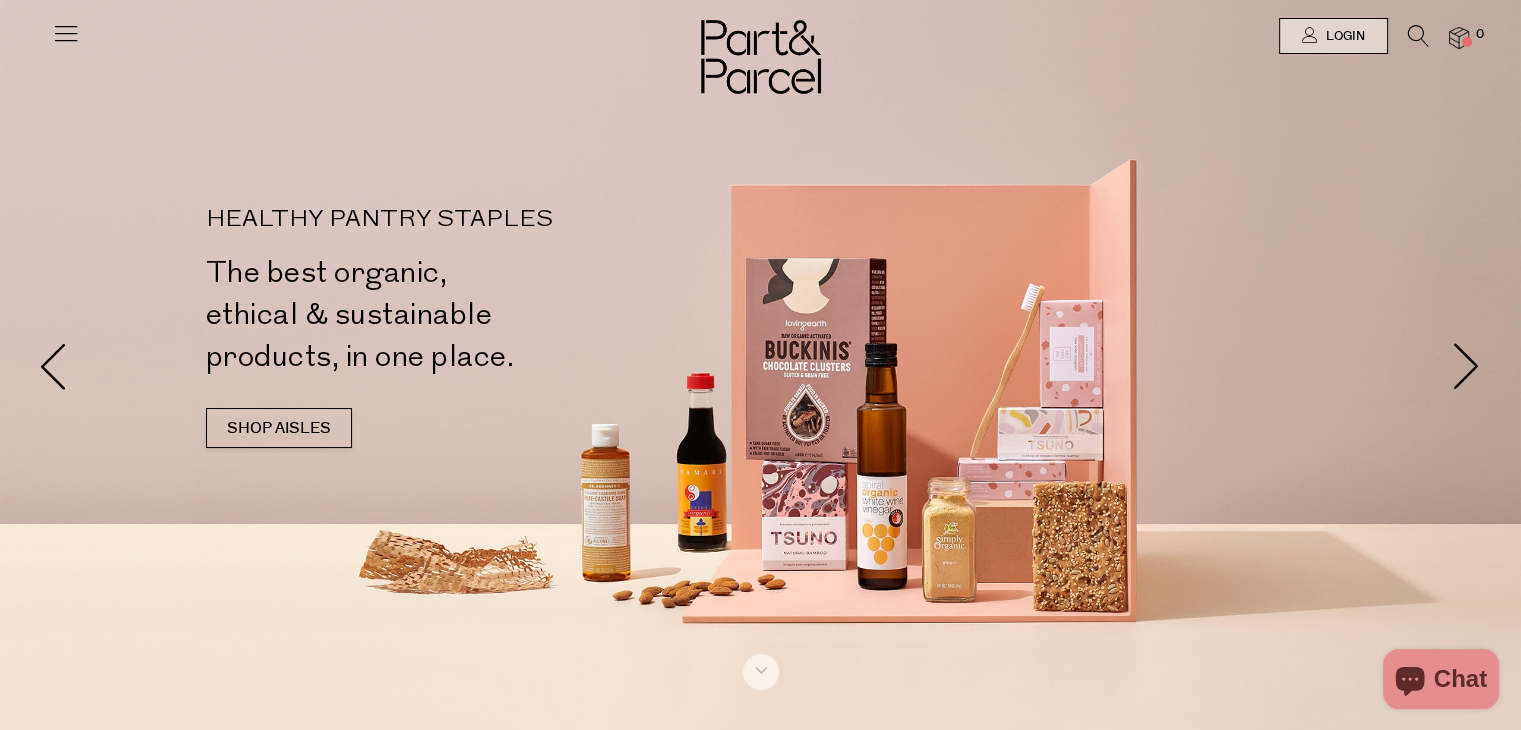 click at bounding box center (66, 33) 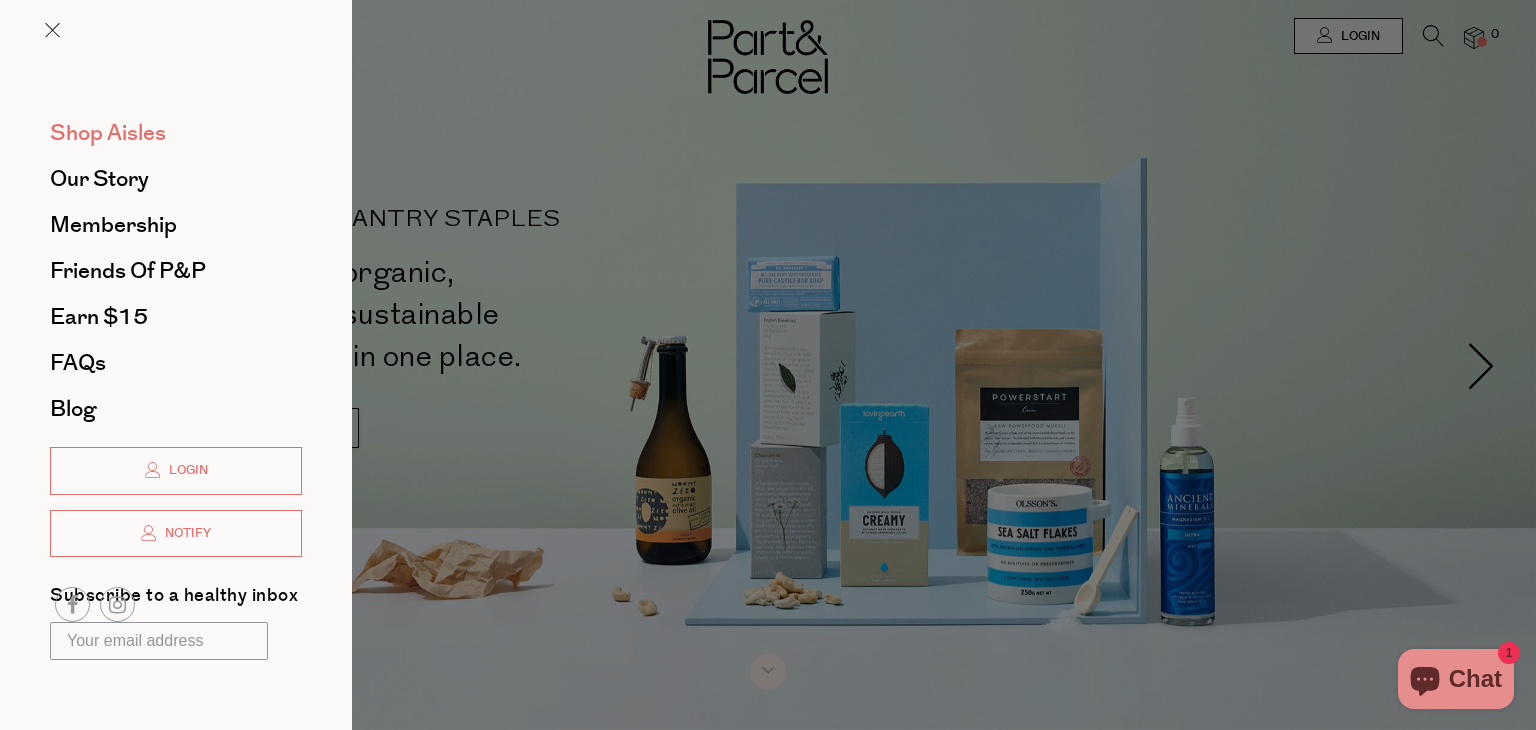 click on "Shop Aisles" at bounding box center [108, 133] 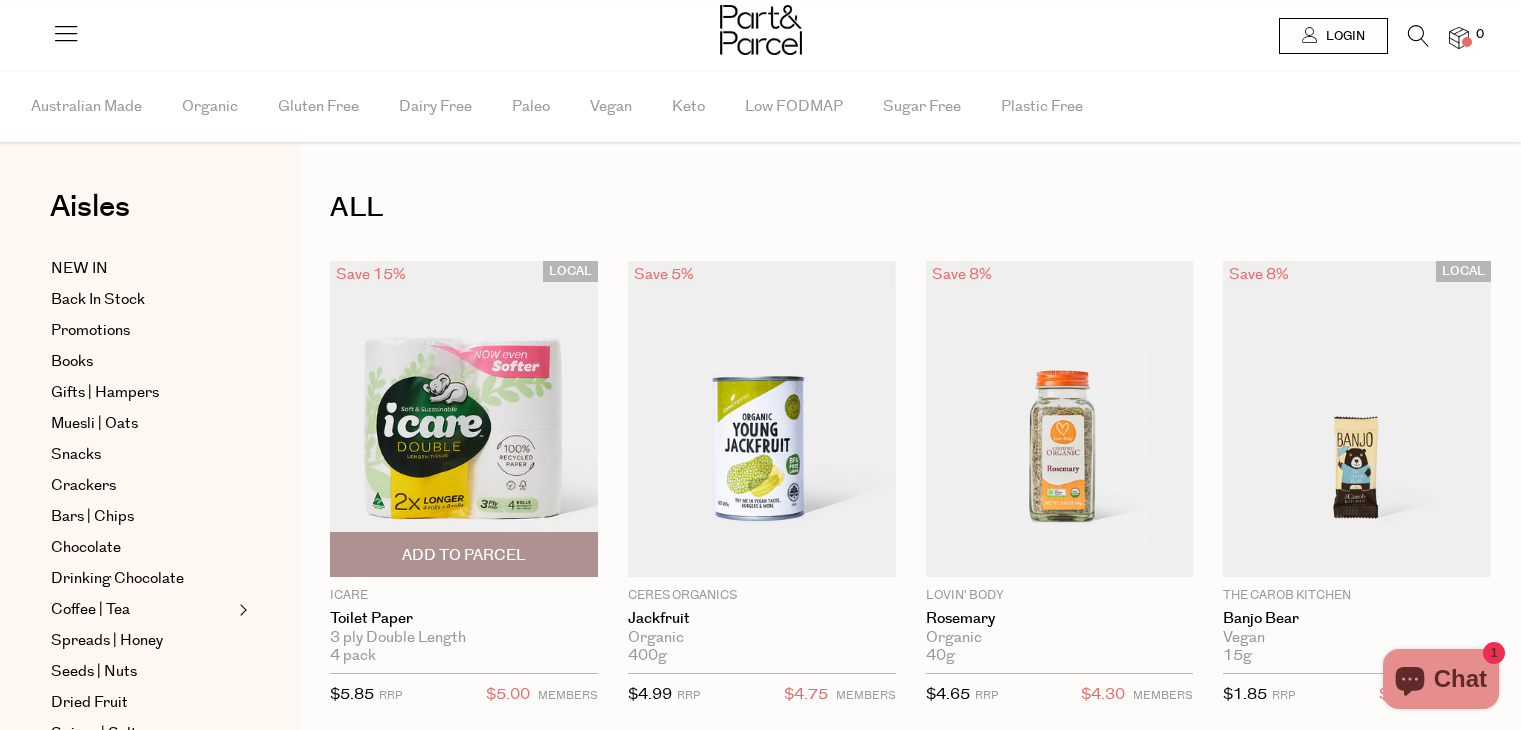 scroll, scrollTop: 0, scrollLeft: 0, axis: both 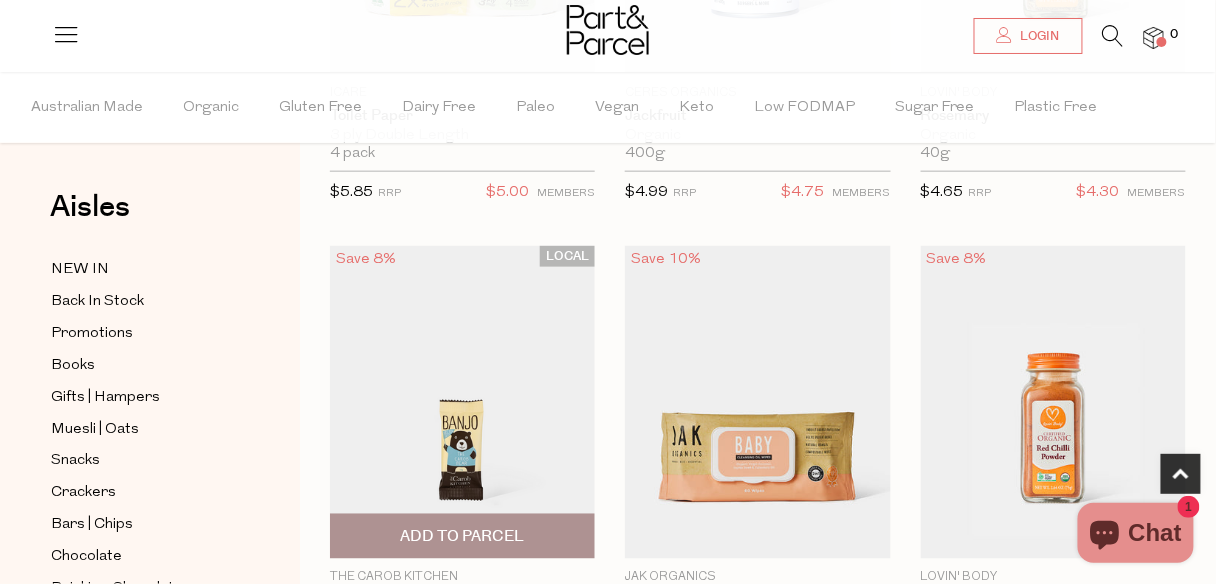 drag, startPoint x: 1472, startPoint y: 1, endPoint x: 307, endPoint y: 277, distance: 1197.2473 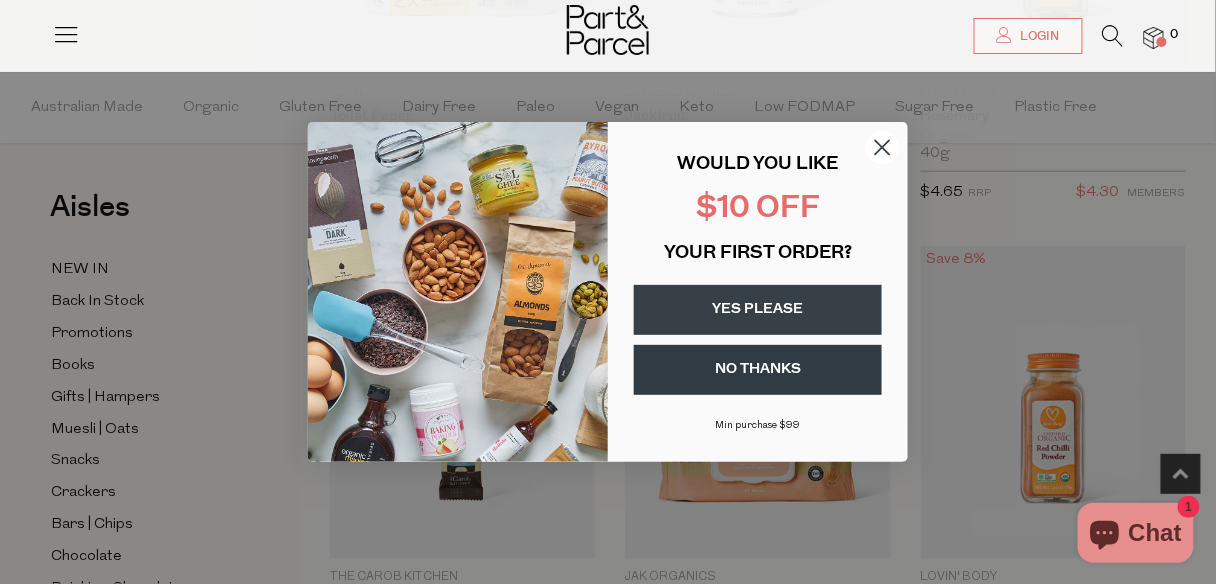 click 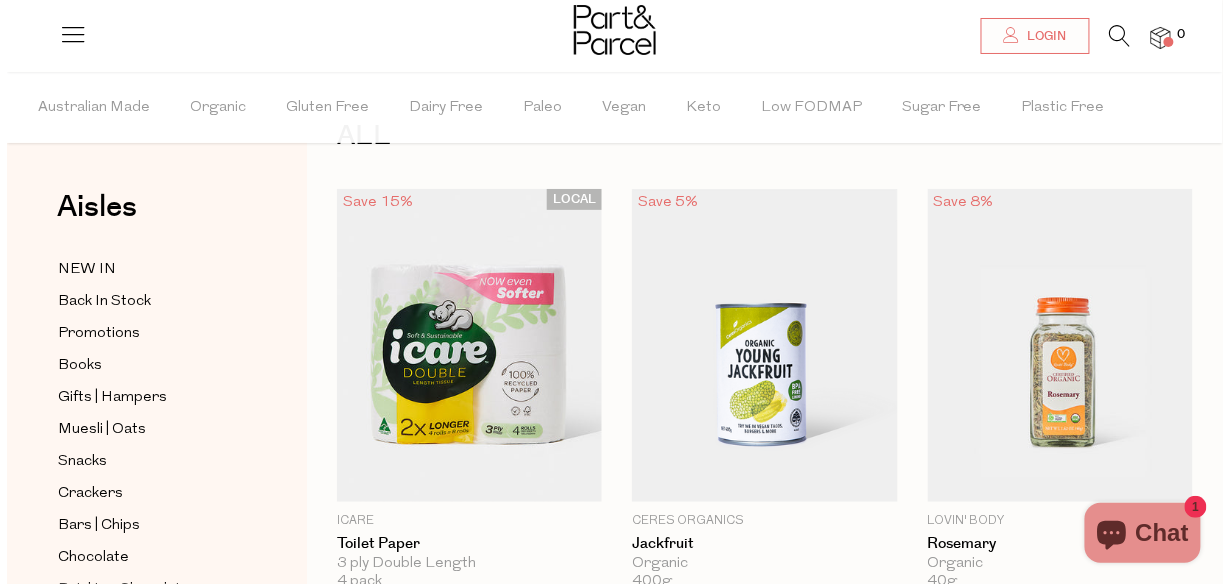 scroll, scrollTop: 100, scrollLeft: 0, axis: vertical 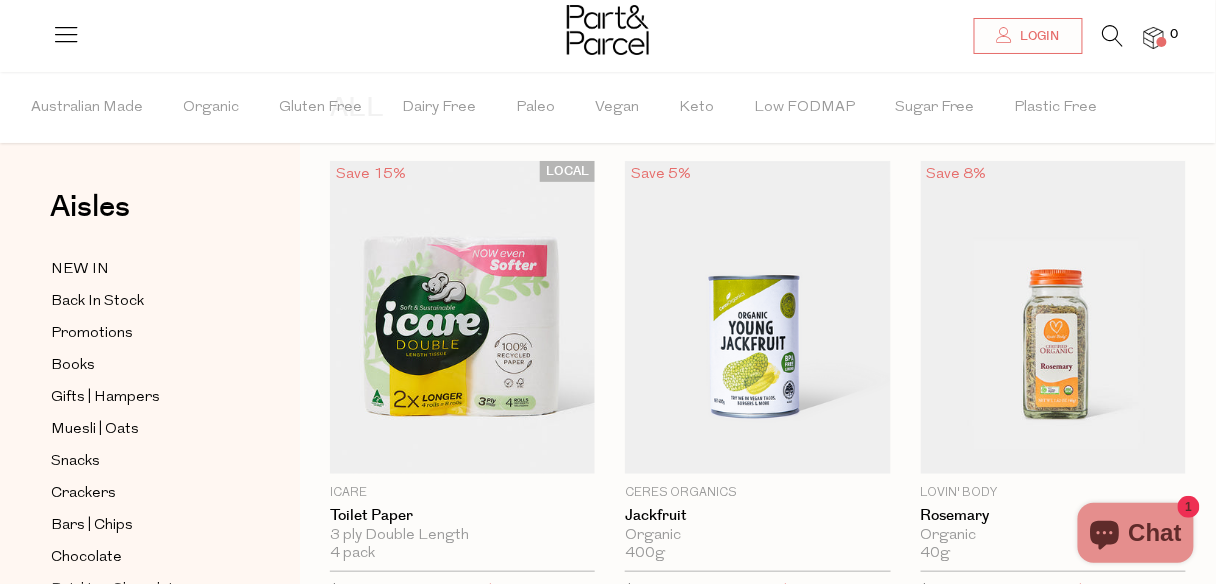 click at bounding box center (66, 33) 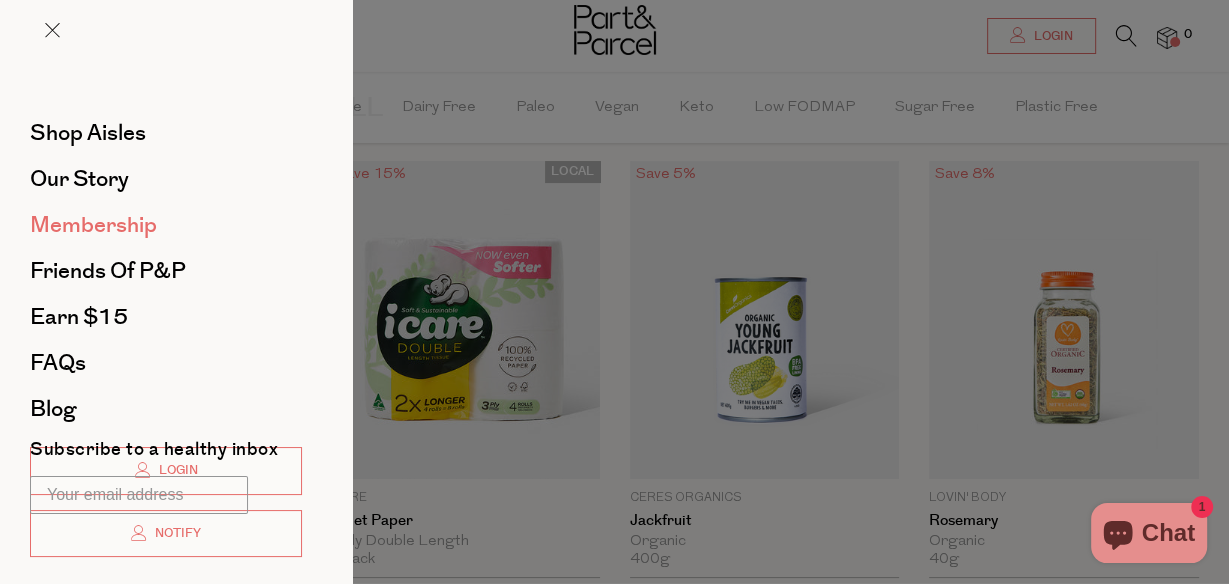 click on "Membership" at bounding box center (93, 225) 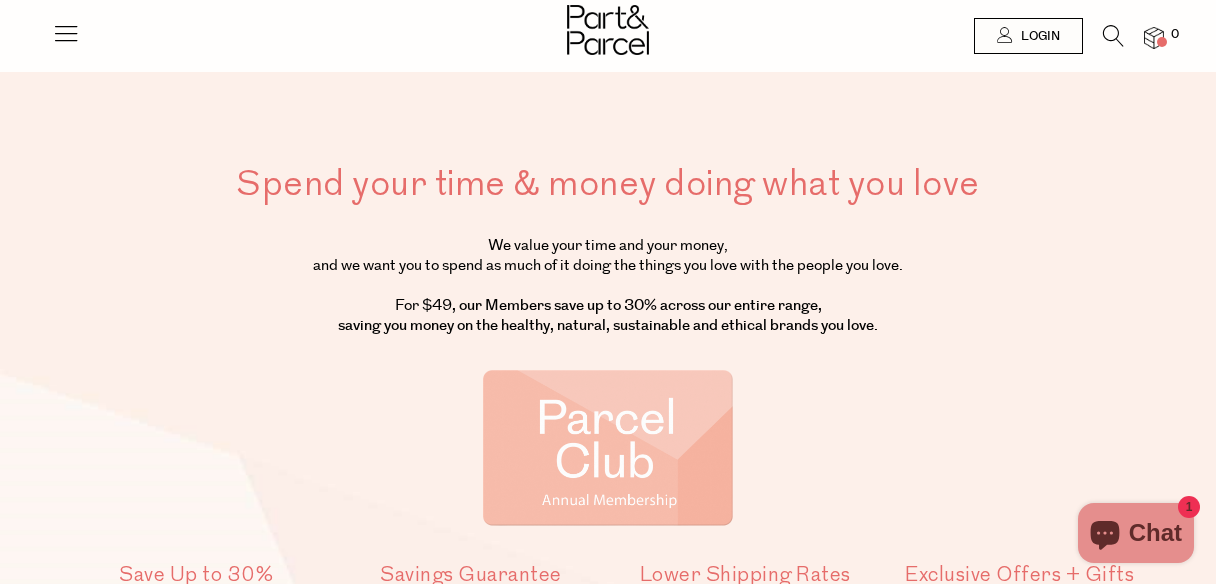 scroll, scrollTop: 0, scrollLeft: 0, axis: both 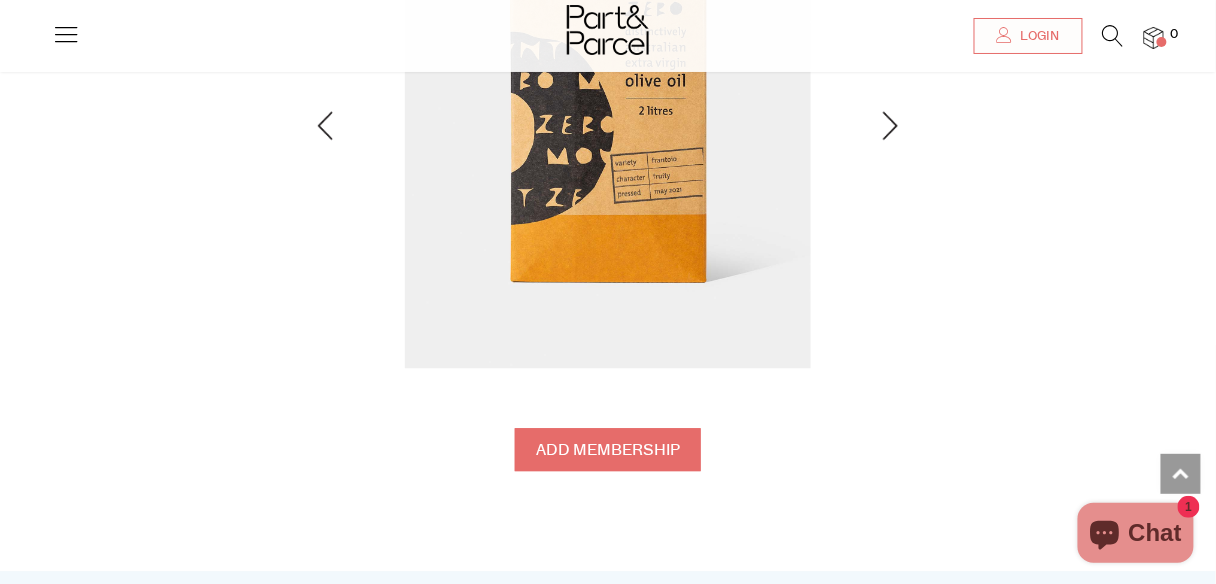click on "Add membership" at bounding box center (608, 449) 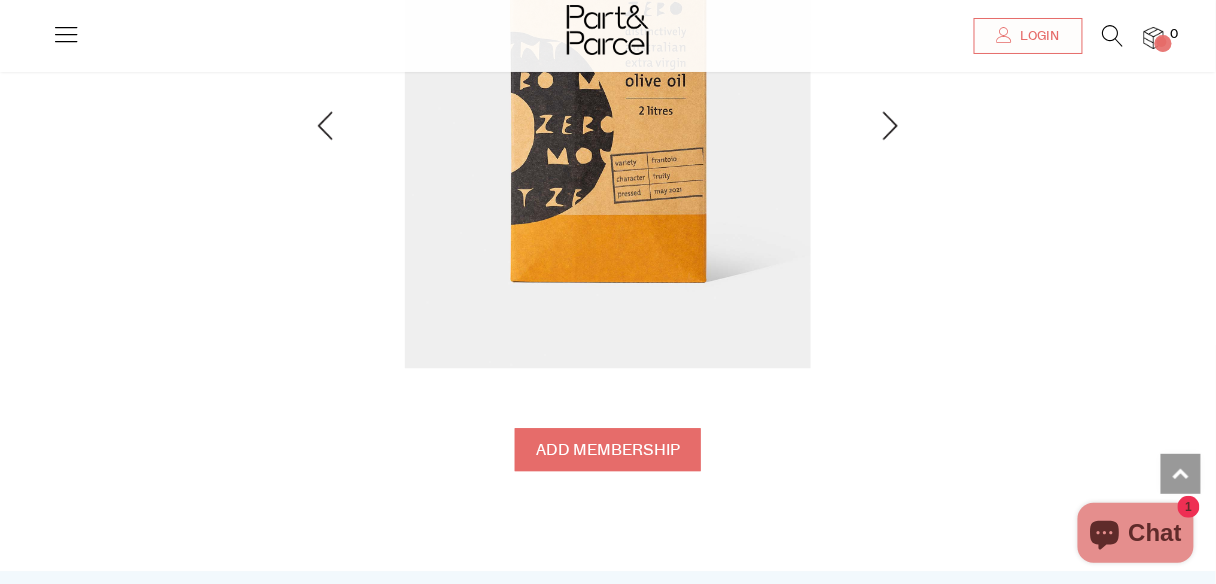 type on "ADDED" 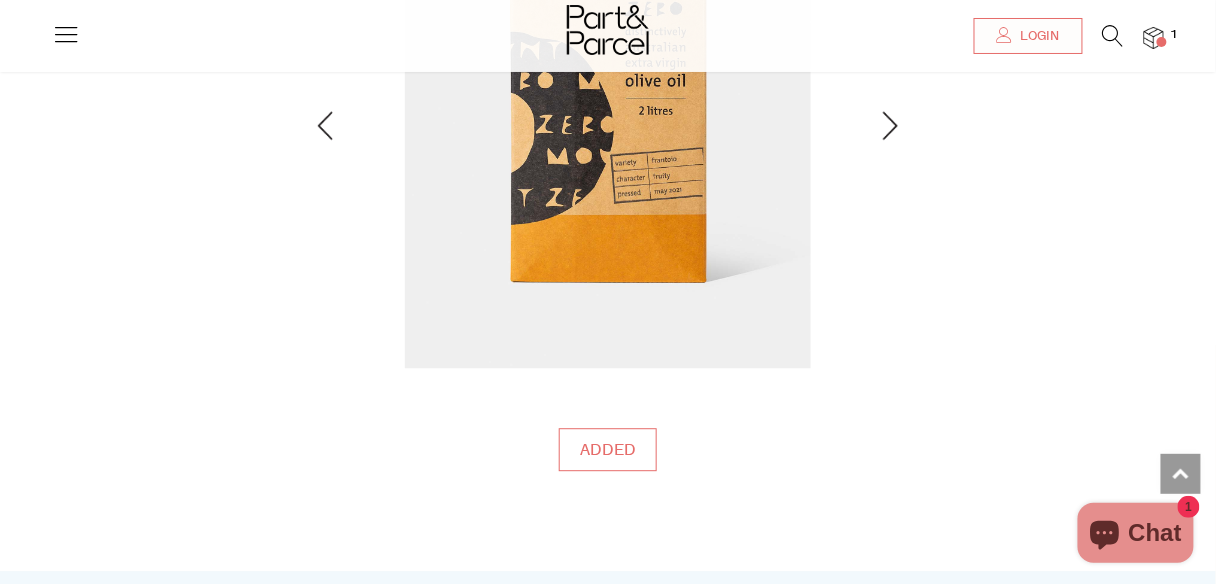 click at bounding box center (66, 33) 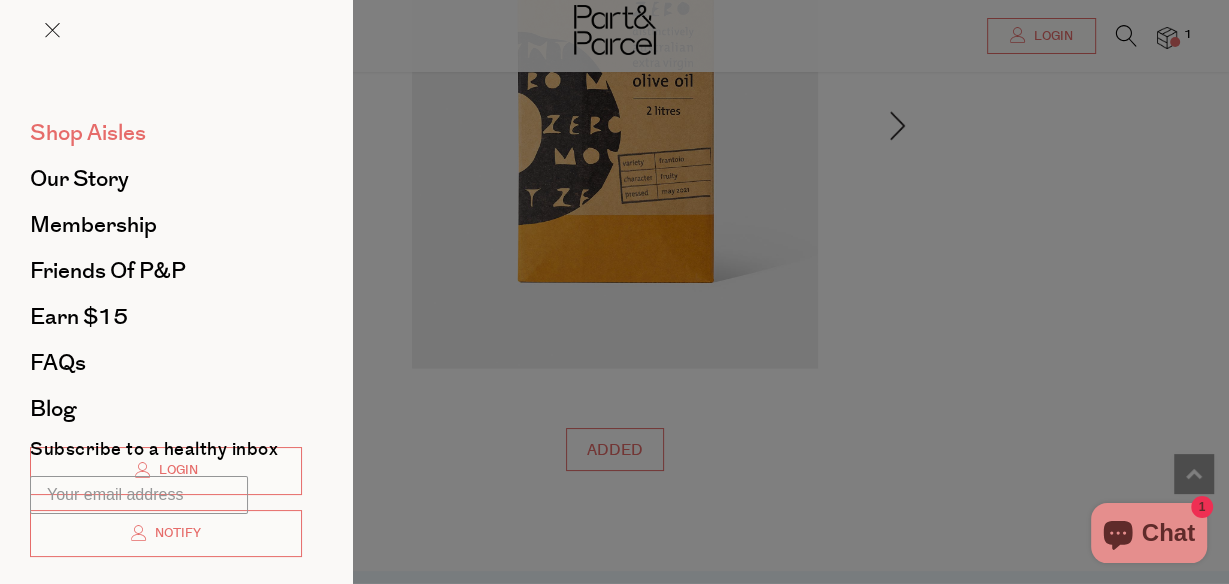 click on "Shop Aisles" at bounding box center [88, 133] 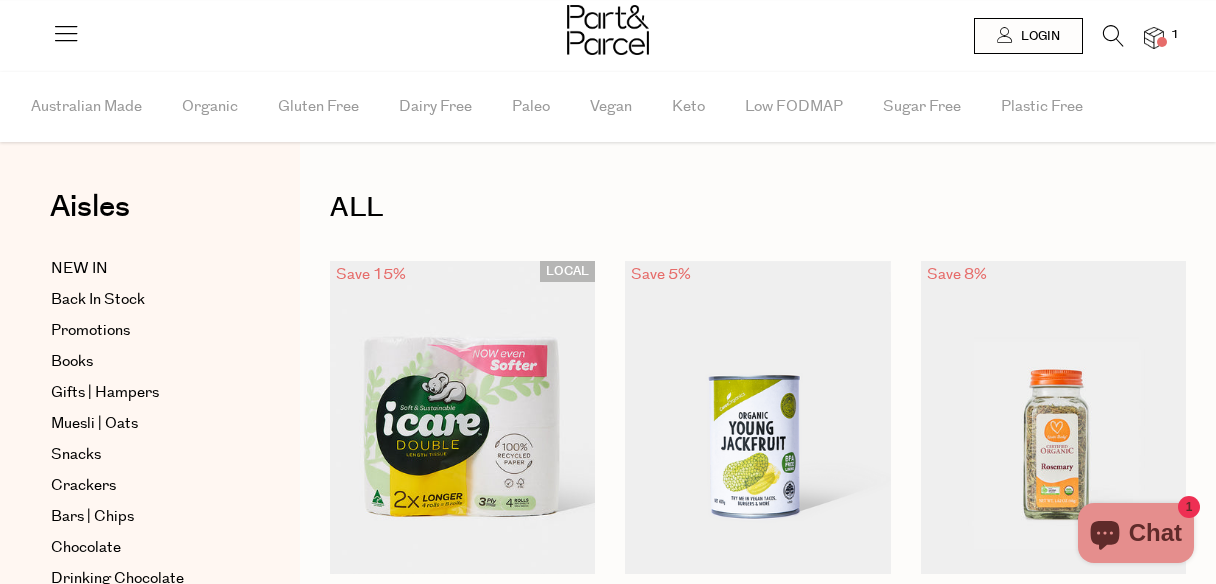 scroll, scrollTop: 0, scrollLeft: 0, axis: both 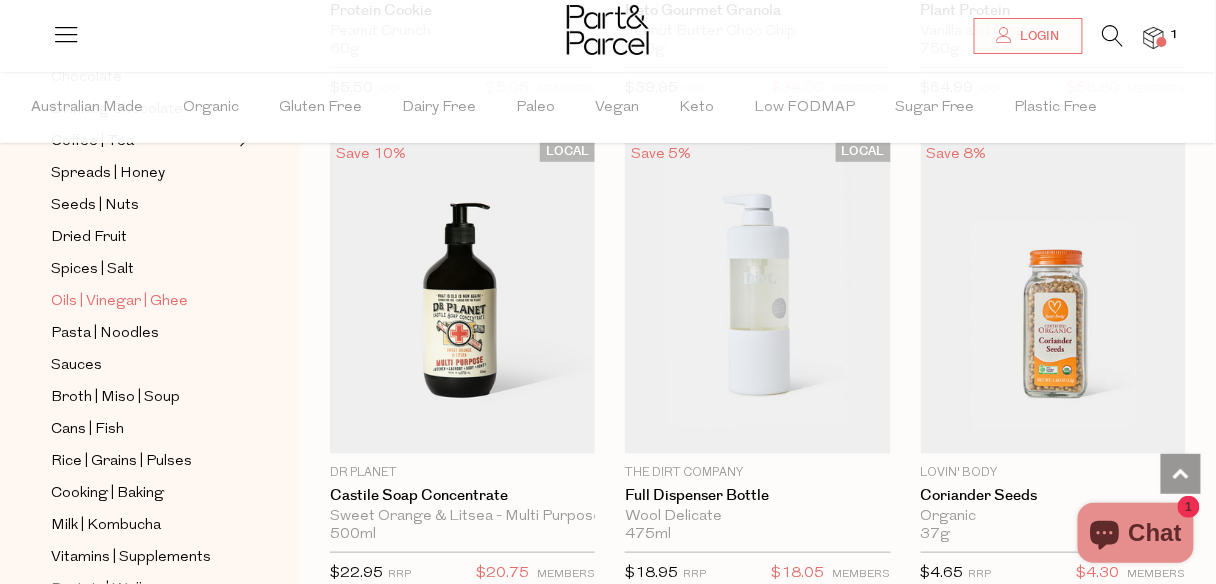click on "Oils | Vinegar | Ghee" at bounding box center [119, 302] 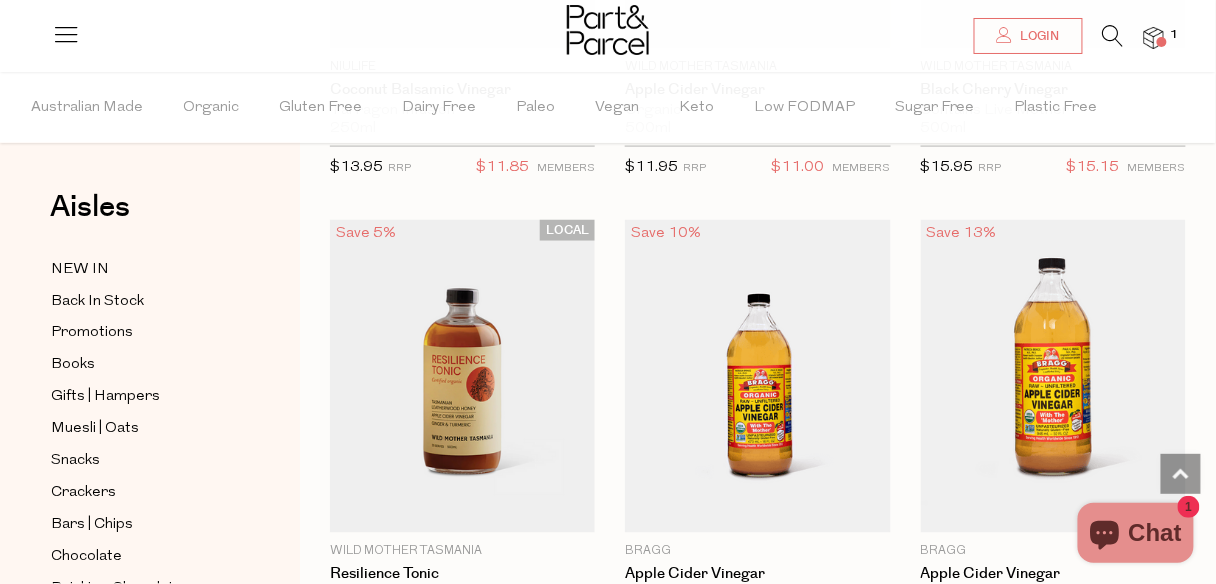 scroll, scrollTop: 6400, scrollLeft: 0, axis: vertical 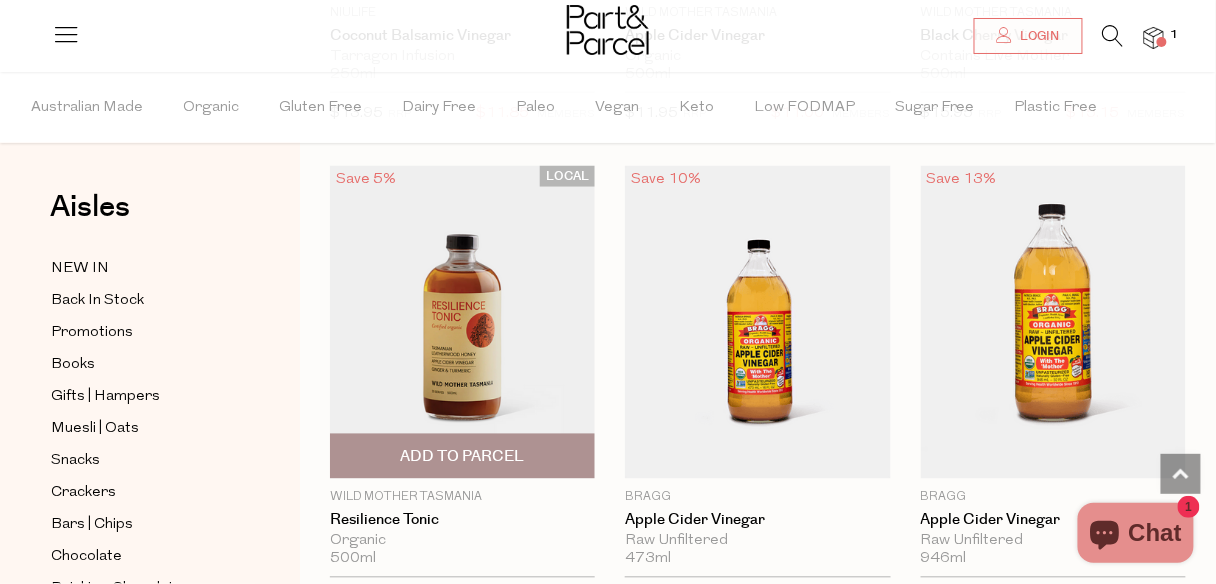 click at bounding box center (462, 322) 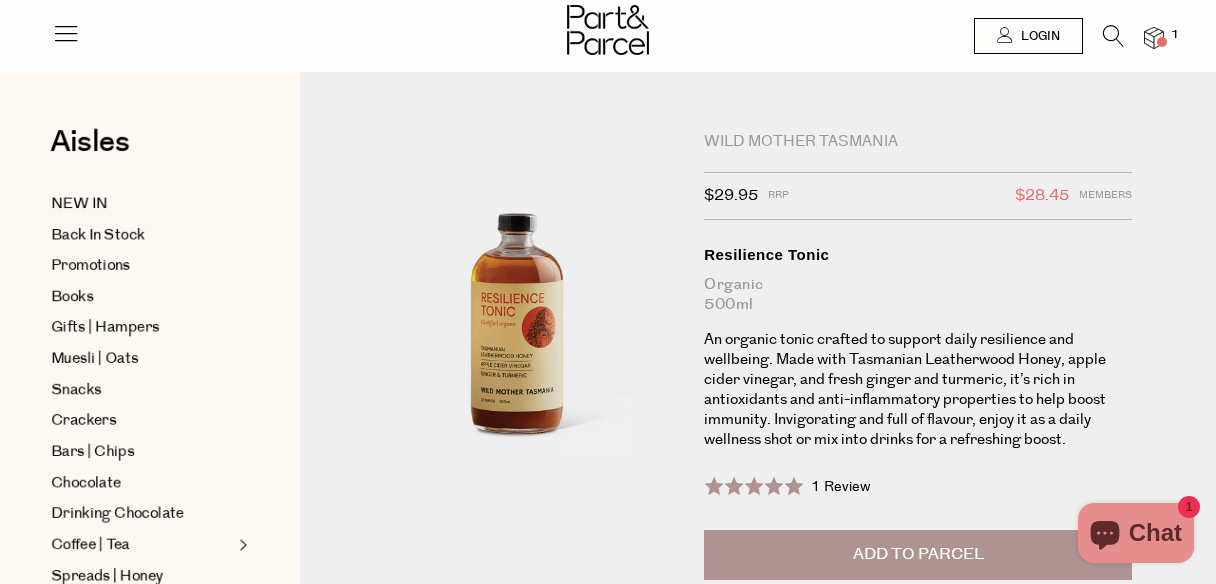 scroll, scrollTop: 0, scrollLeft: 0, axis: both 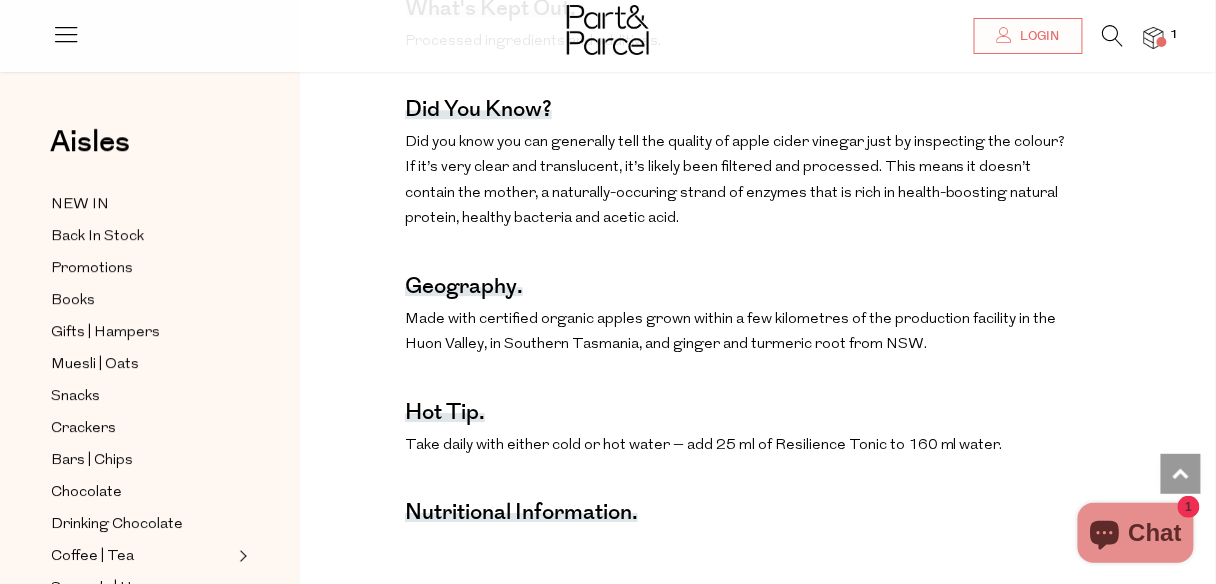click on "The benefits.
Assists in supporting a healthy immune system (enzymes and potassium in ACV)
Helps to relieve a sore throat by killing bad bacteria (acetic acid in ACV and antiviral properties in honey)
Helps to protect your body from cell damage due to free radicals (myricetin - antioxidants in honey)
Anti-inflammatory, antioxidant and antibacterial properties (in all ingredients)
What goes in.
Organic leatherwood honey (60%), organic apple cider vinegar (25%), water, organic ginger root, organic turmeric root.
What's kept out.
Processed ingredients and additives.
Did you know?
Geography.
Made with certified organic apples grown within a few kilometres of the production facility in the Huon Valley, in Southern Tasmania, and ginger and turmeric root from NSW.
Hot tip.
Take daily with either cold or hot water – add 25 ml of Resilience Tonic to 160 ml water.
Nutritional Information." at bounding box center (758, 53) 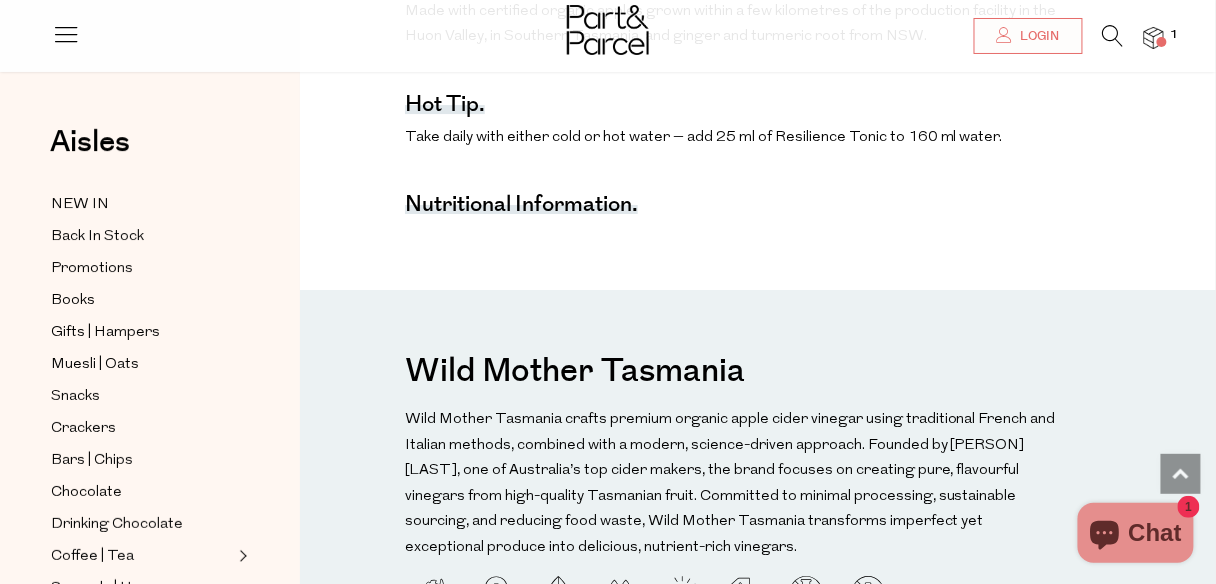 scroll, scrollTop: 1640, scrollLeft: 0, axis: vertical 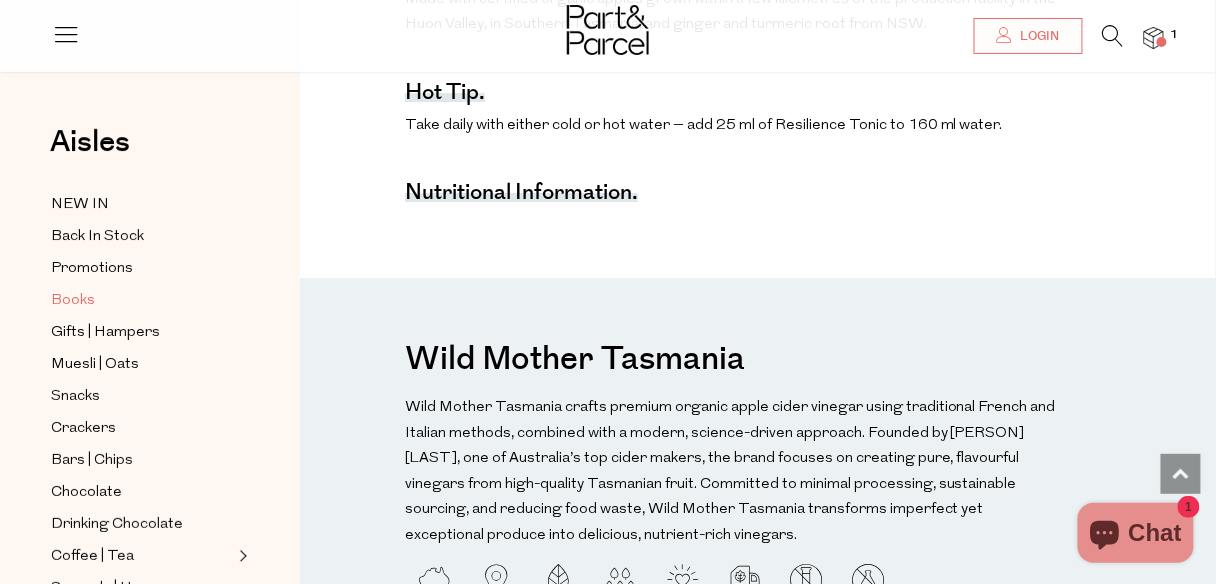 click on "Books" at bounding box center [73, 301] 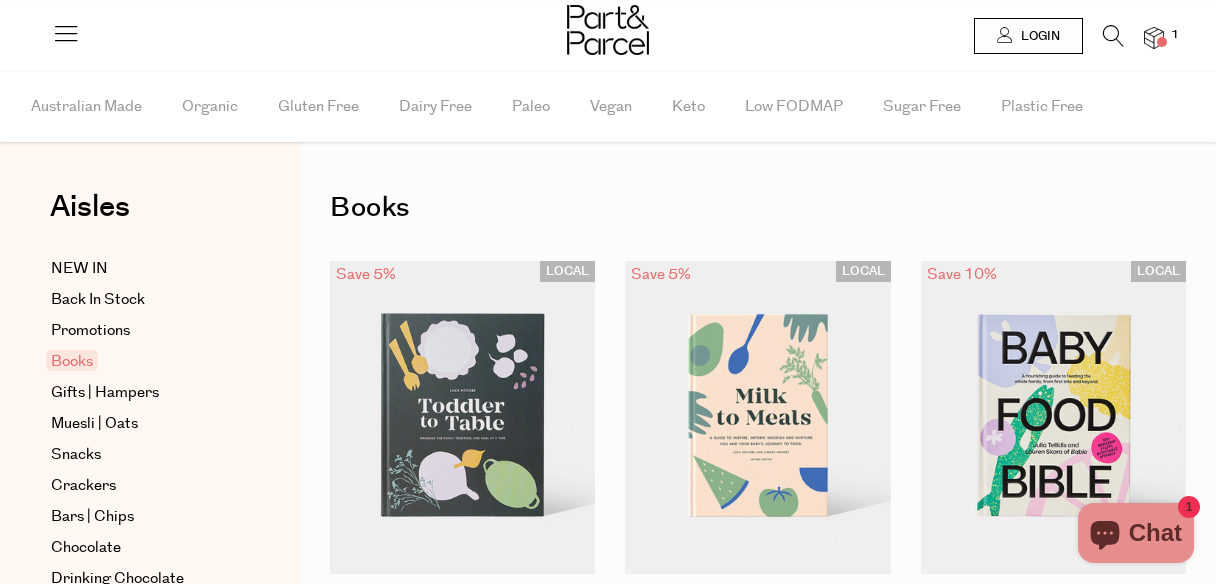 scroll, scrollTop: 0, scrollLeft: 0, axis: both 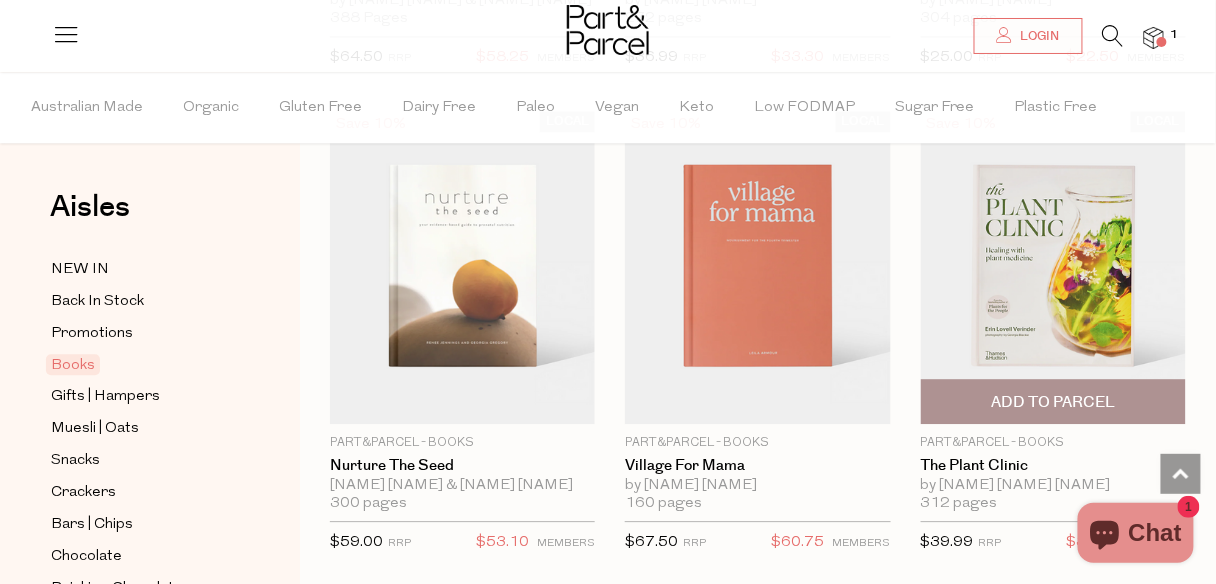 click at bounding box center [1053, 267] 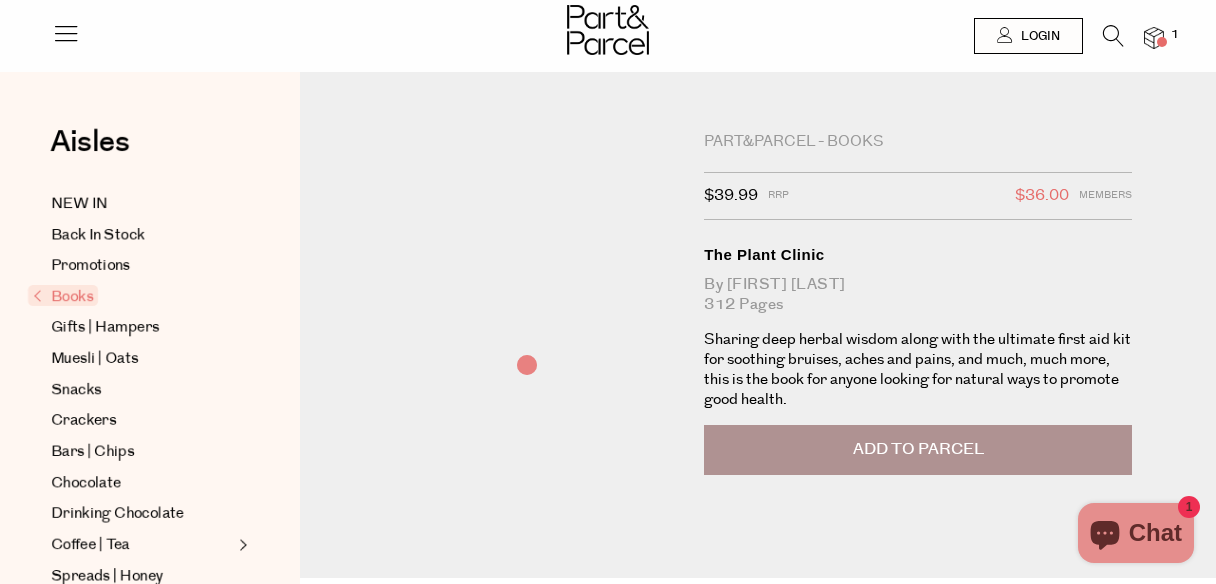 scroll, scrollTop: 0, scrollLeft: 0, axis: both 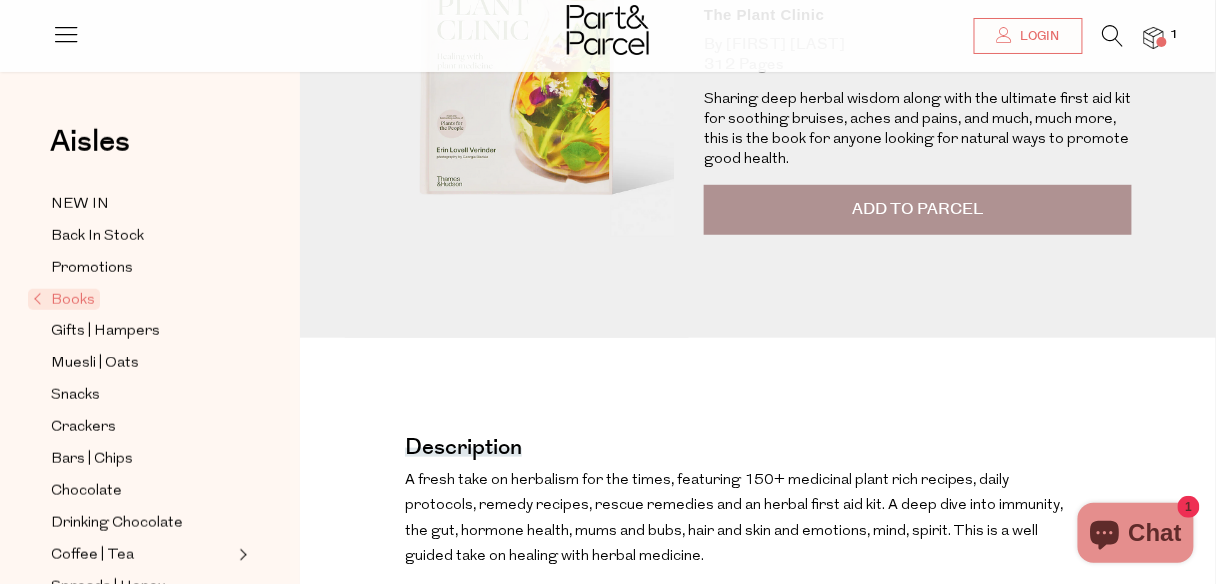 click on "Add to Parcel" at bounding box center [918, 210] 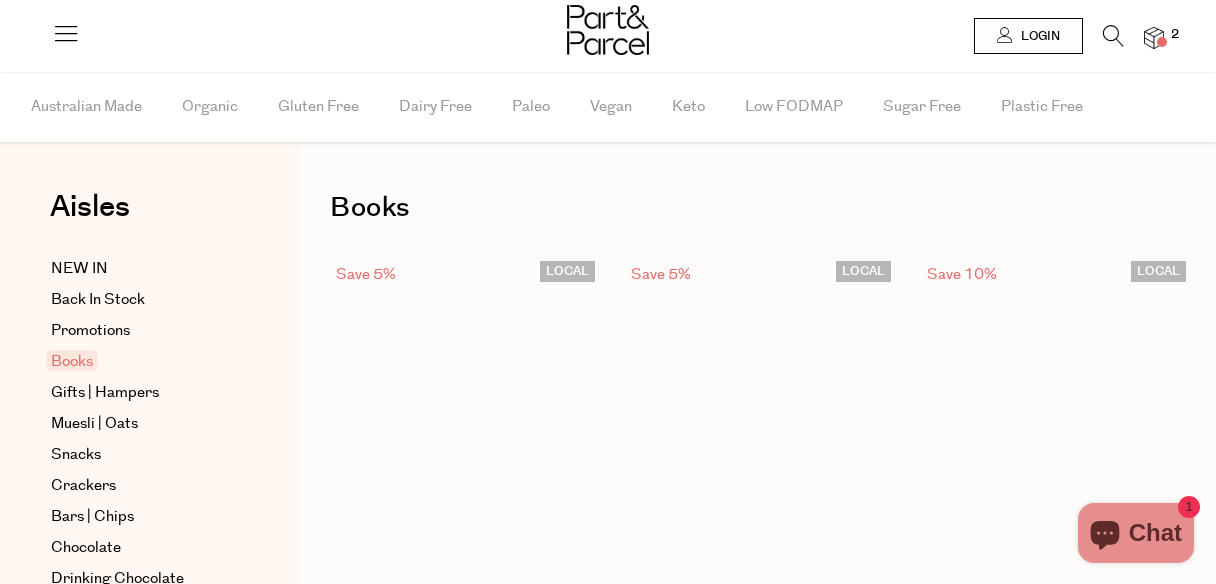 scroll, scrollTop: 1083, scrollLeft: 0, axis: vertical 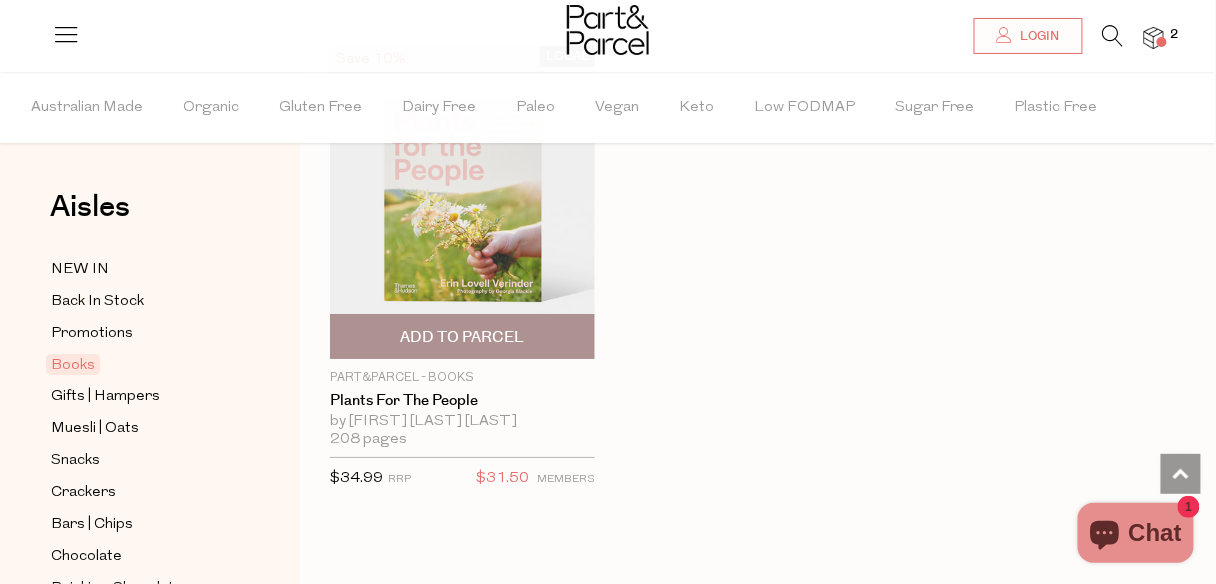 click at bounding box center (462, 202) 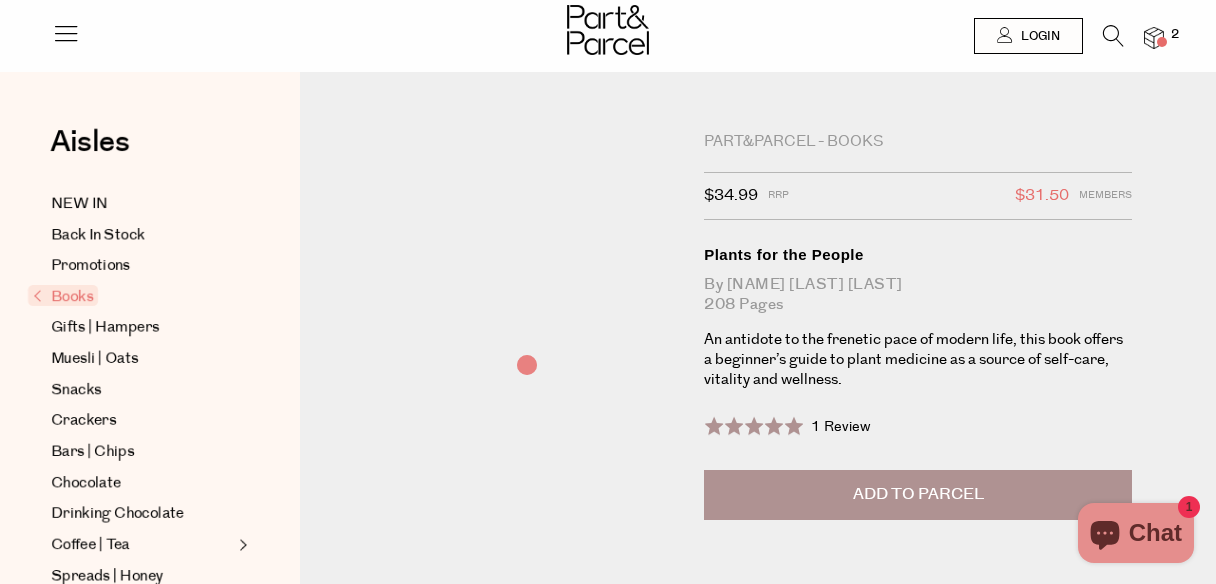 scroll, scrollTop: 0, scrollLeft: 0, axis: both 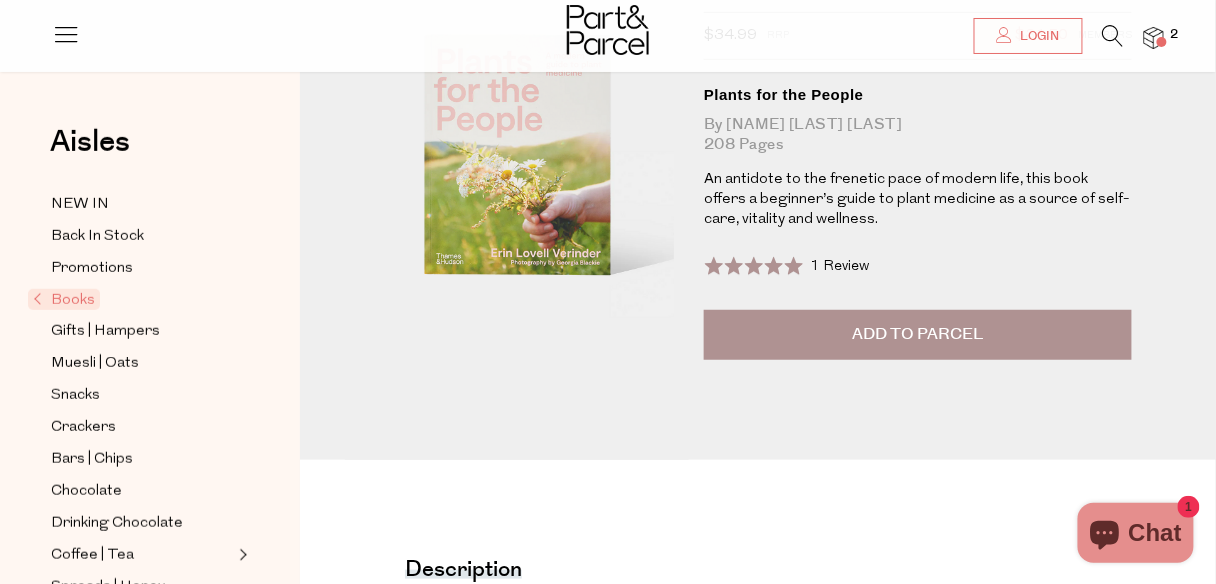 click on "Add to Parcel" at bounding box center [918, 334] 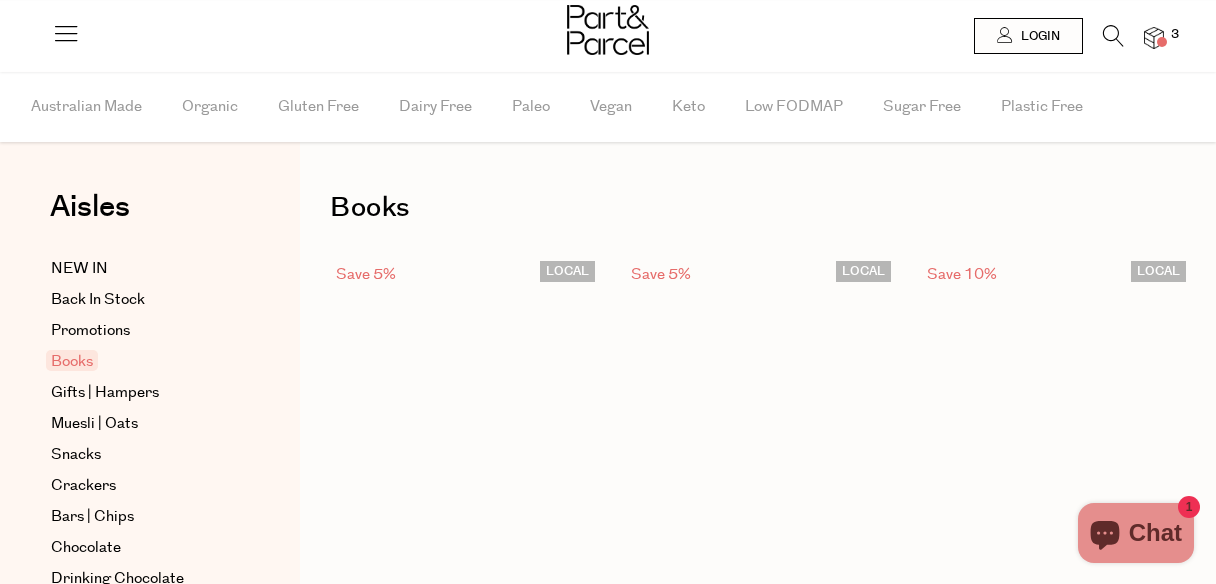 scroll, scrollTop: 1670, scrollLeft: 0, axis: vertical 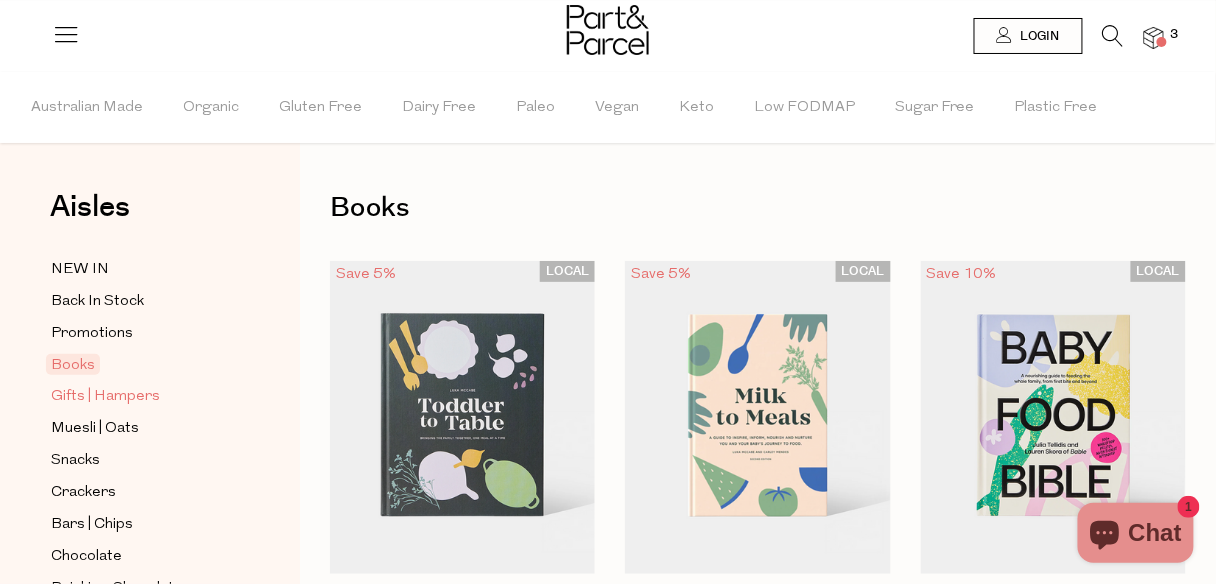 click on "Gifts | Hampers" at bounding box center (105, 397) 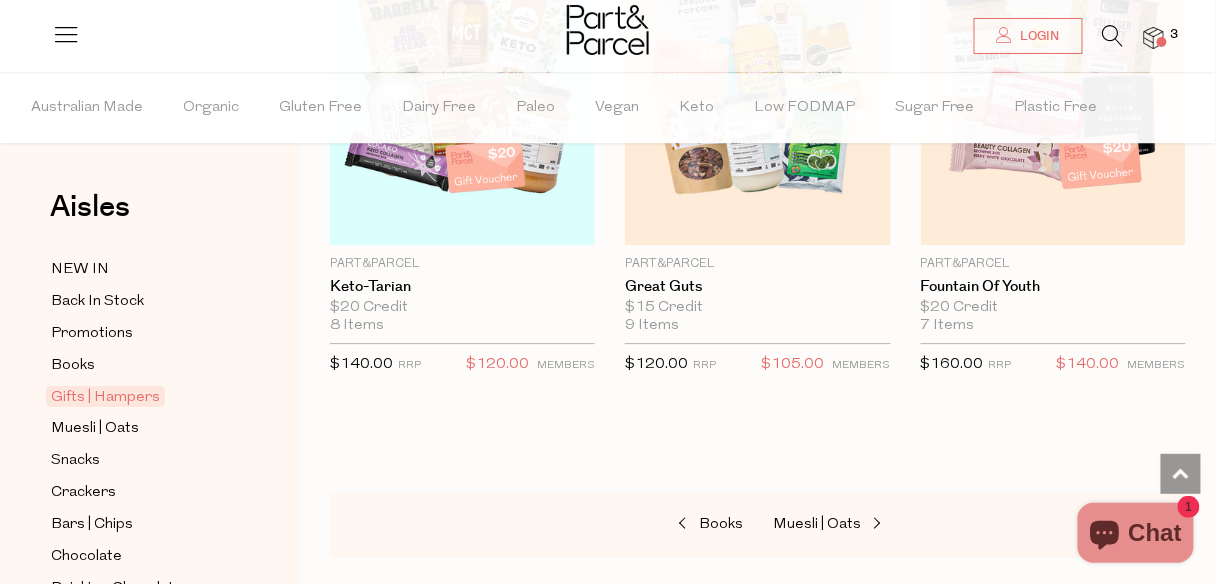 scroll, scrollTop: 1760, scrollLeft: 0, axis: vertical 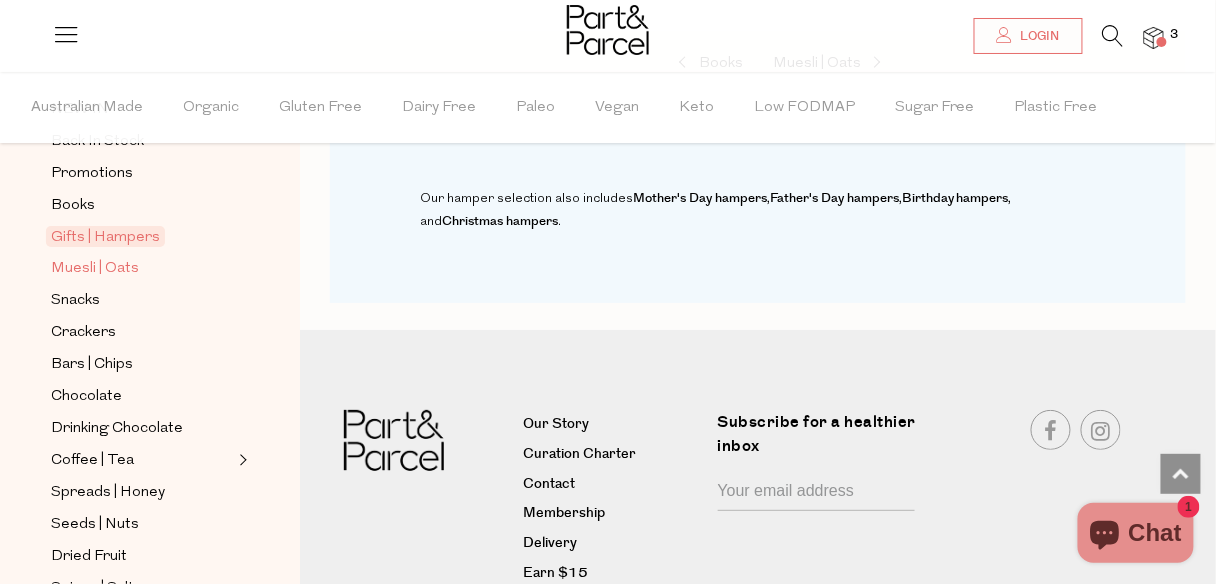 click on "Muesli | Oats" at bounding box center (95, 269) 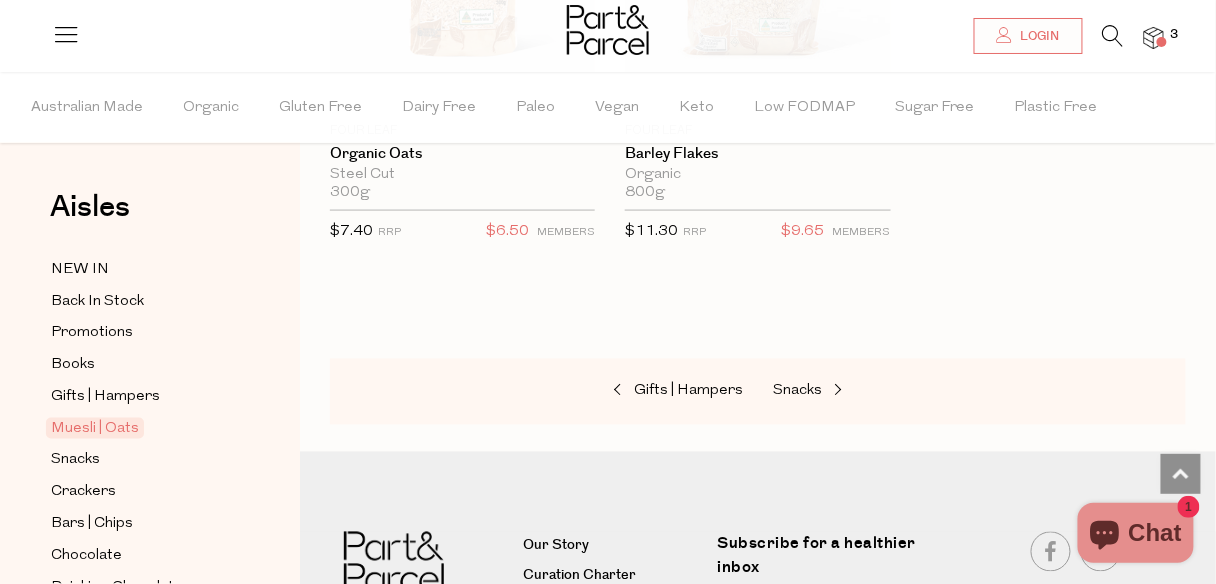 scroll, scrollTop: 8240, scrollLeft: 0, axis: vertical 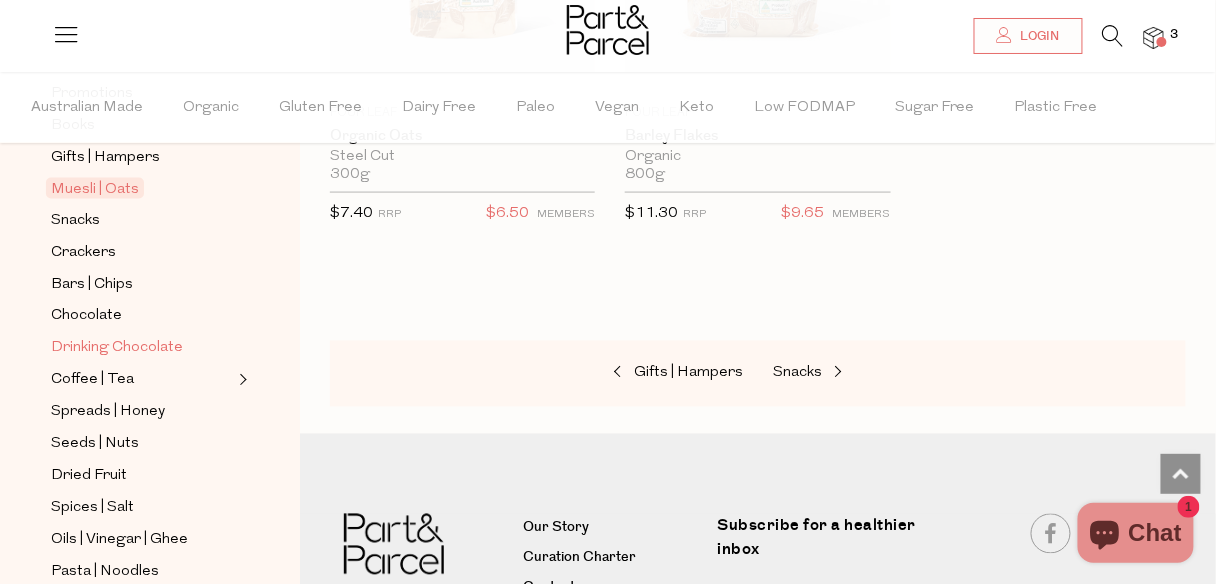 click on "Drinking Chocolate" at bounding box center (117, 349) 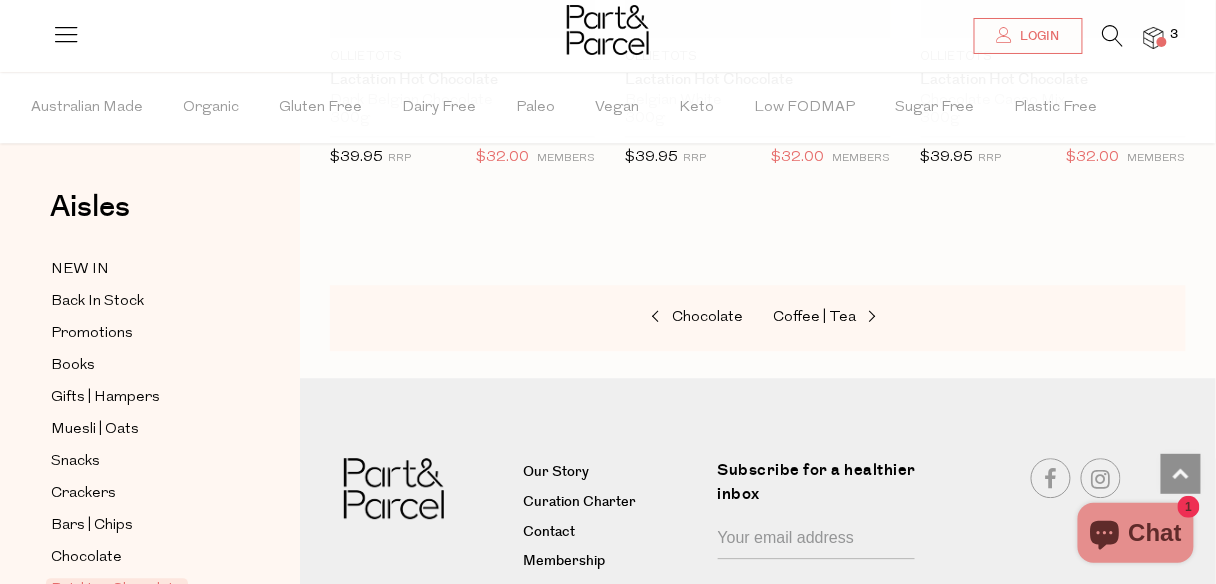 scroll, scrollTop: 3040, scrollLeft: 0, axis: vertical 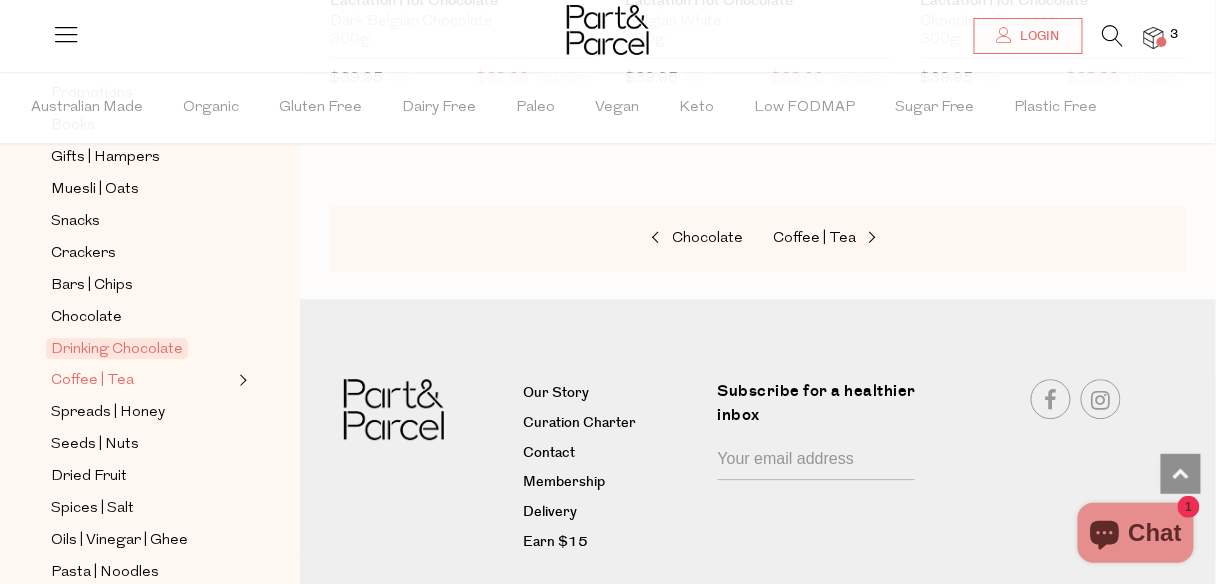 click on "Coffee | Tea" at bounding box center [92, 381] 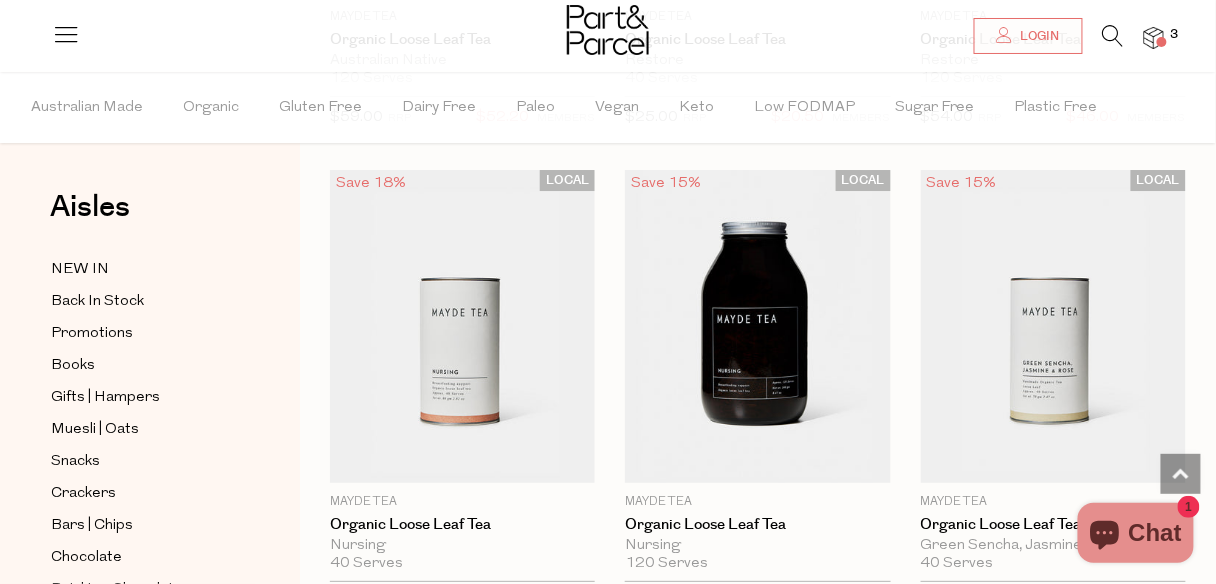 scroll, scrollTop: 7440, scrollLeft: 0, axis: vertical 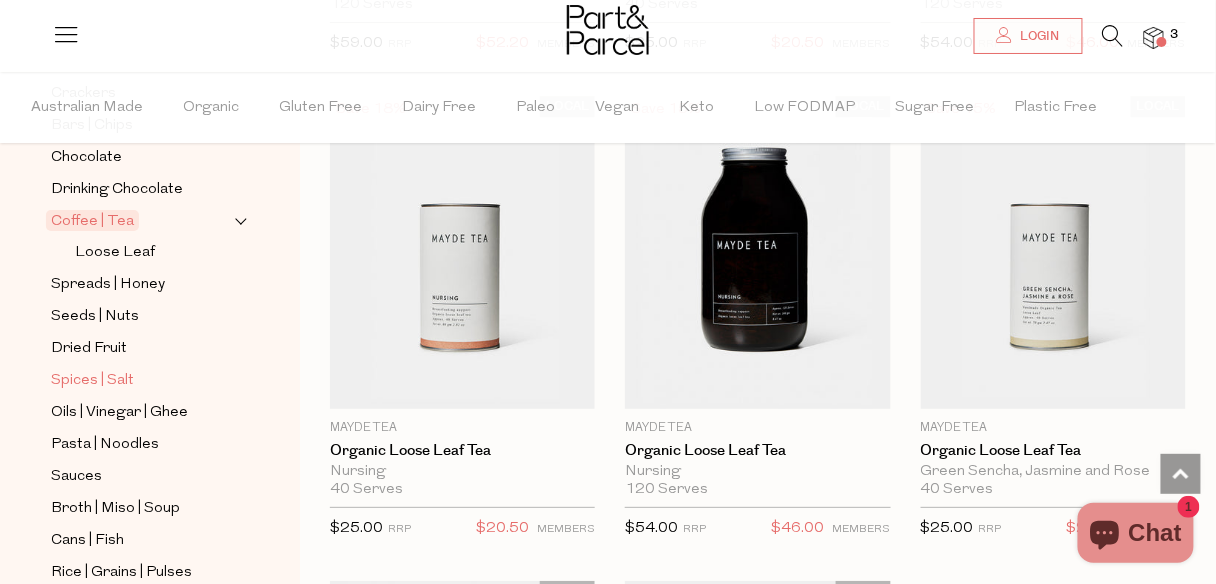 click on "Spices | Salt" at bounding box center [92, 381] 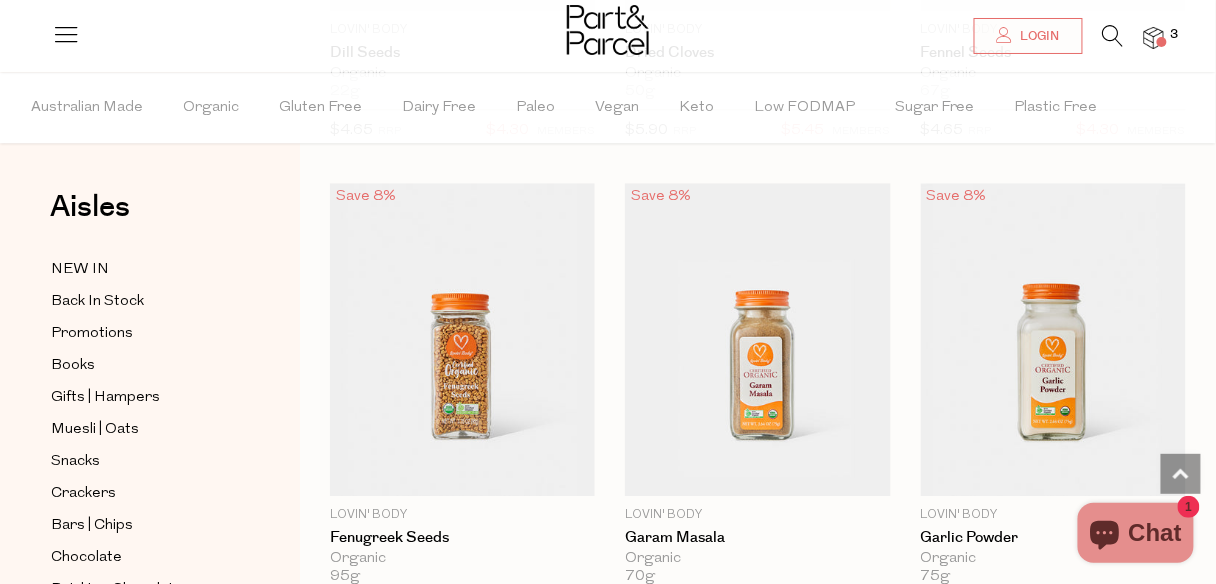 scroll, scrollTop: 7040, scrollLeft: 0, axis: vertical 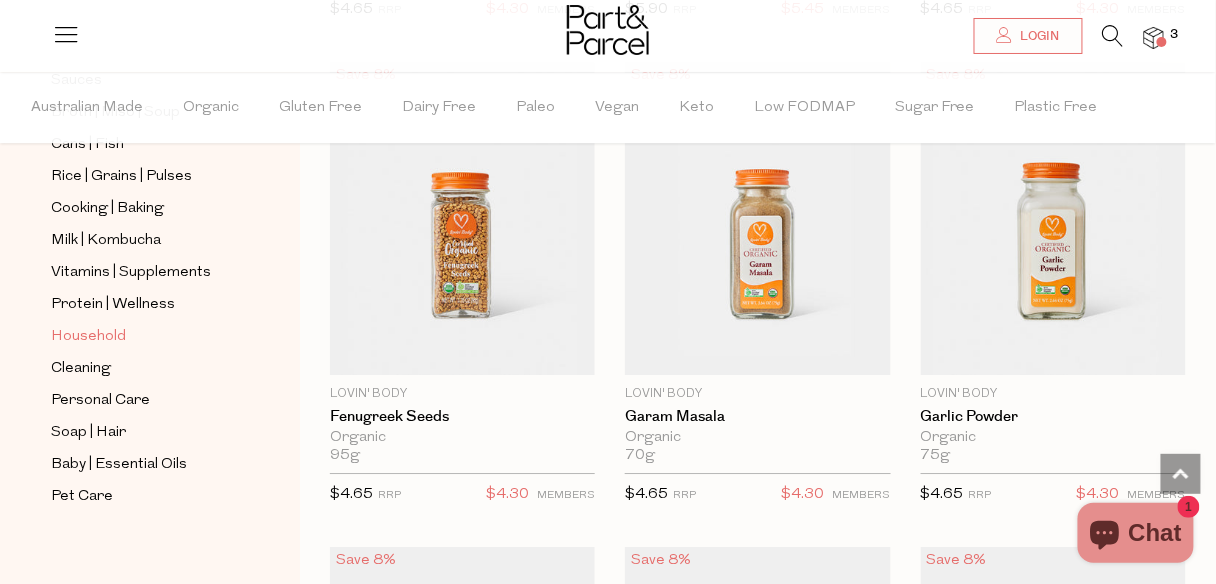 click on "Household" at bounding box center (88, 337) 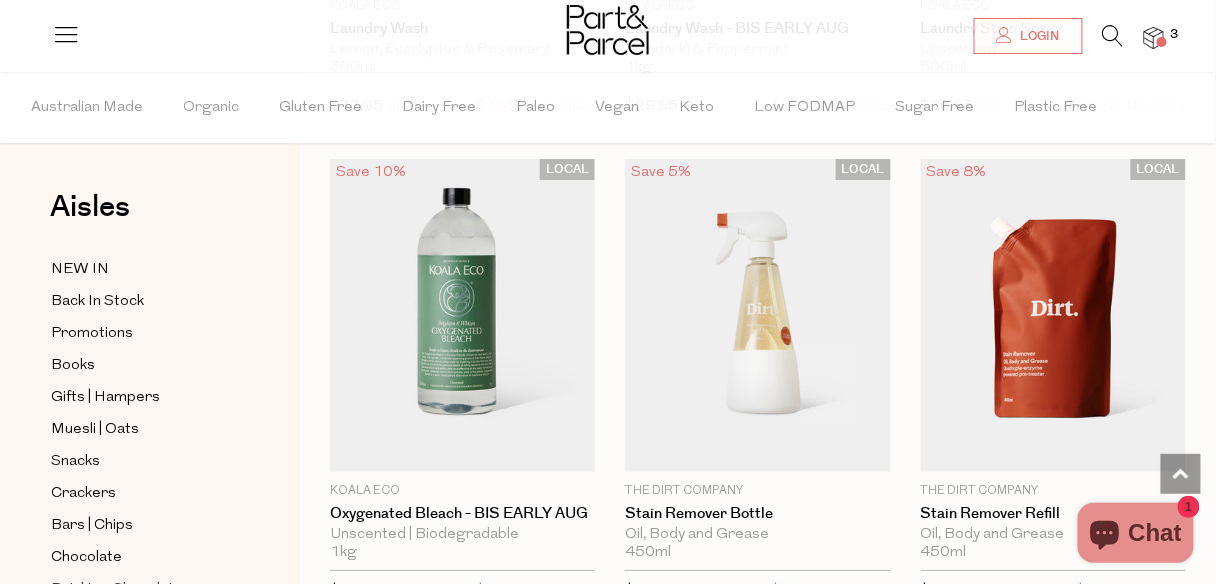 scroll, scrollTop: 7450, scrollLeft: 0, axis: vertical 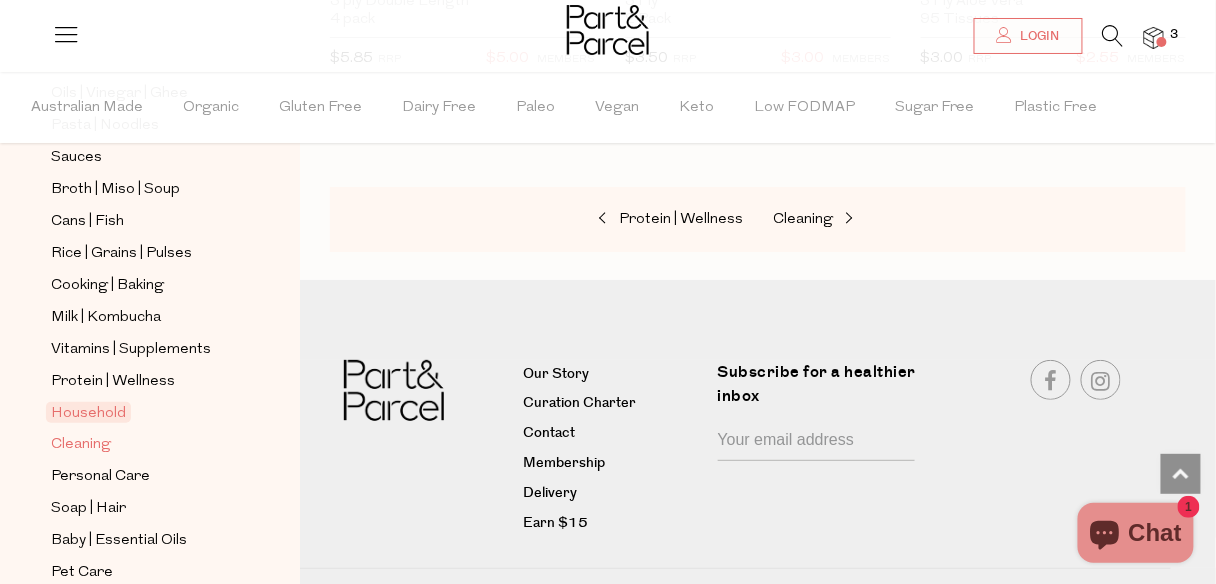 click on "Cleaning" at bounding box center (81, 445) 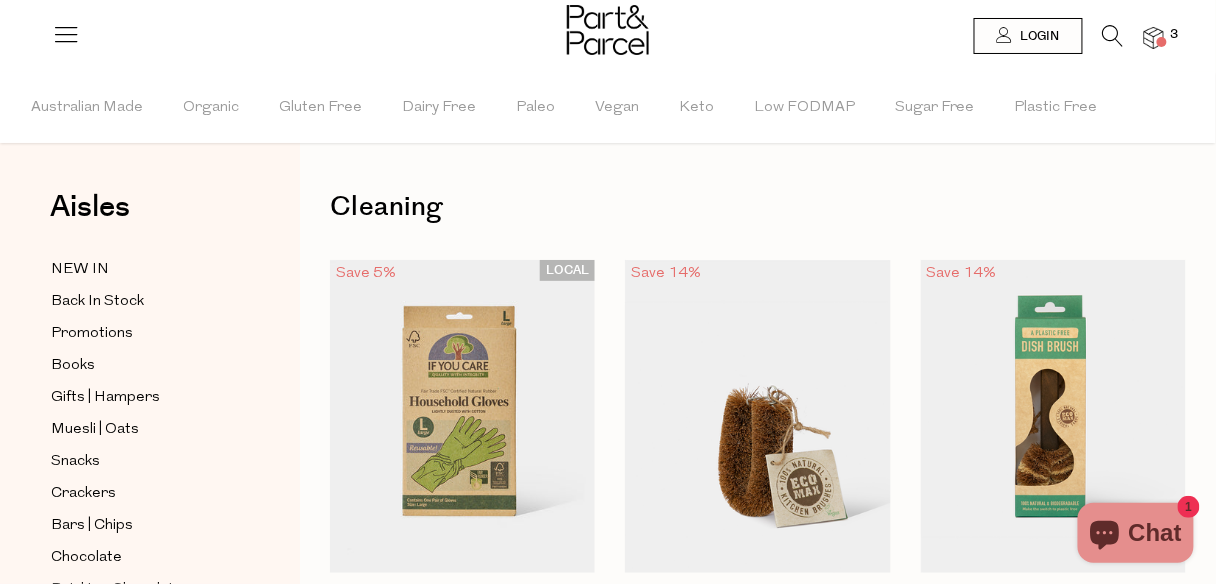 scroll, scrollTop: 0, scrollLeft: 0, axis: both 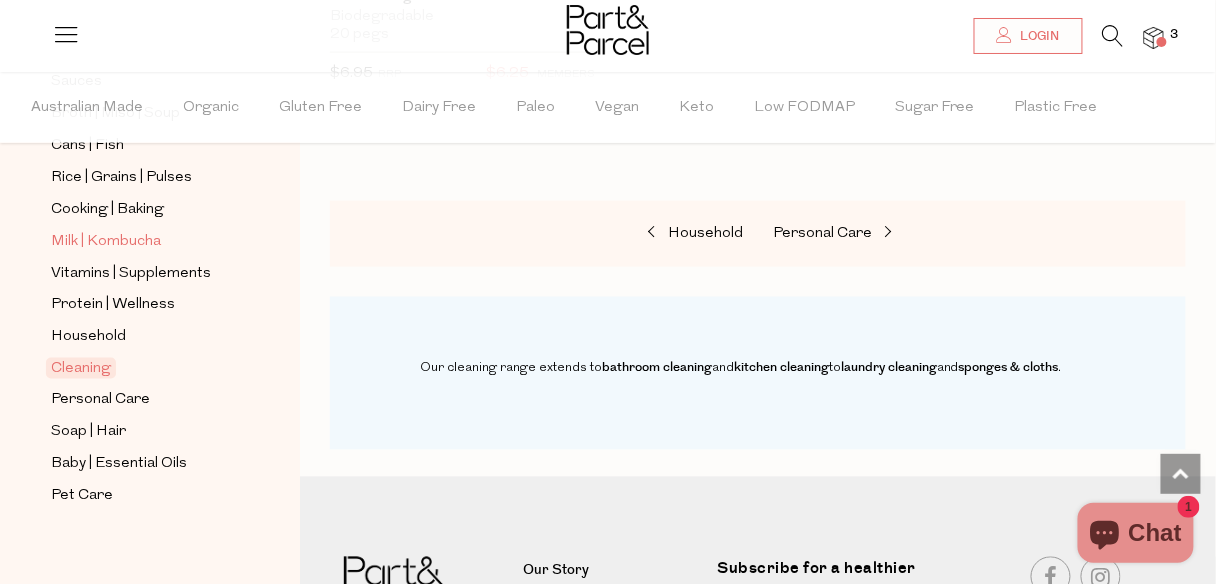 click on "Milk | Kombucha" at bounding box center [106, 242] 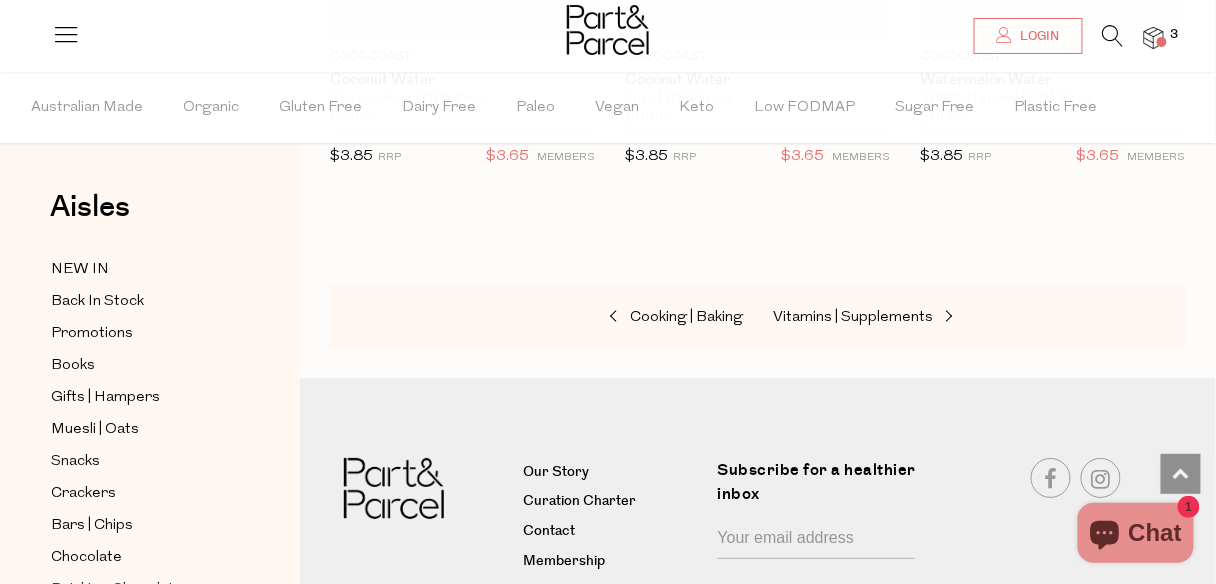 scroll, scrollTop: 5440, scrollLeft: 0, axis: vertical 